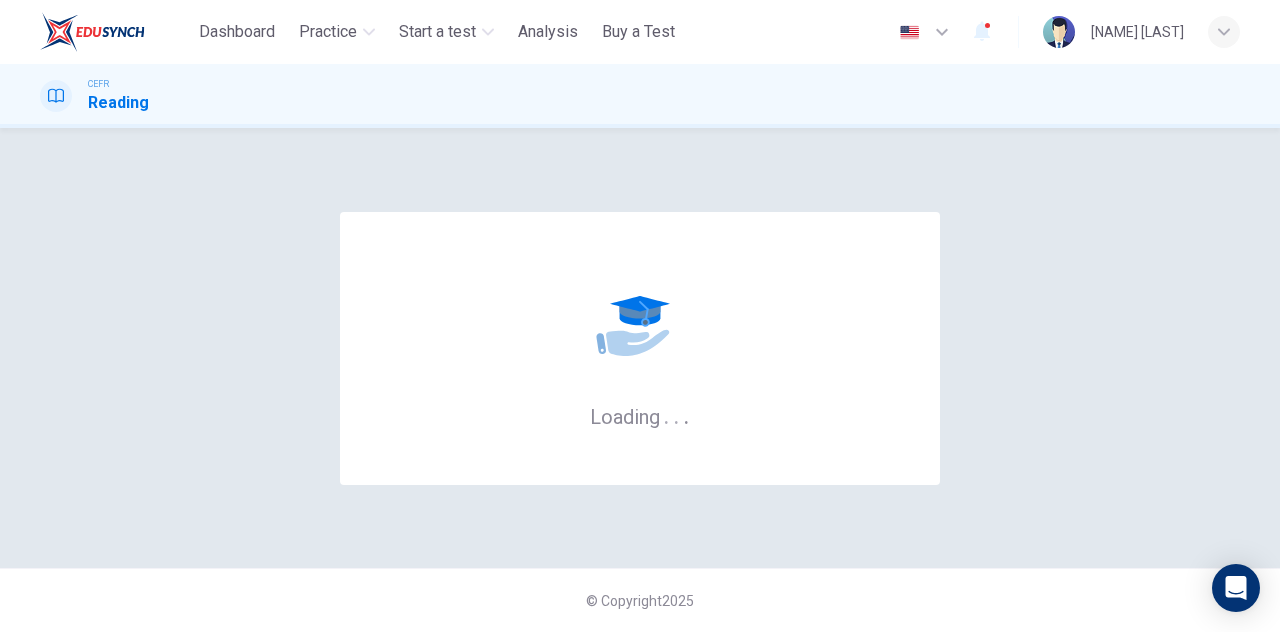 scroll, scrollTop: 0, scrollLeft: 0, axis: both 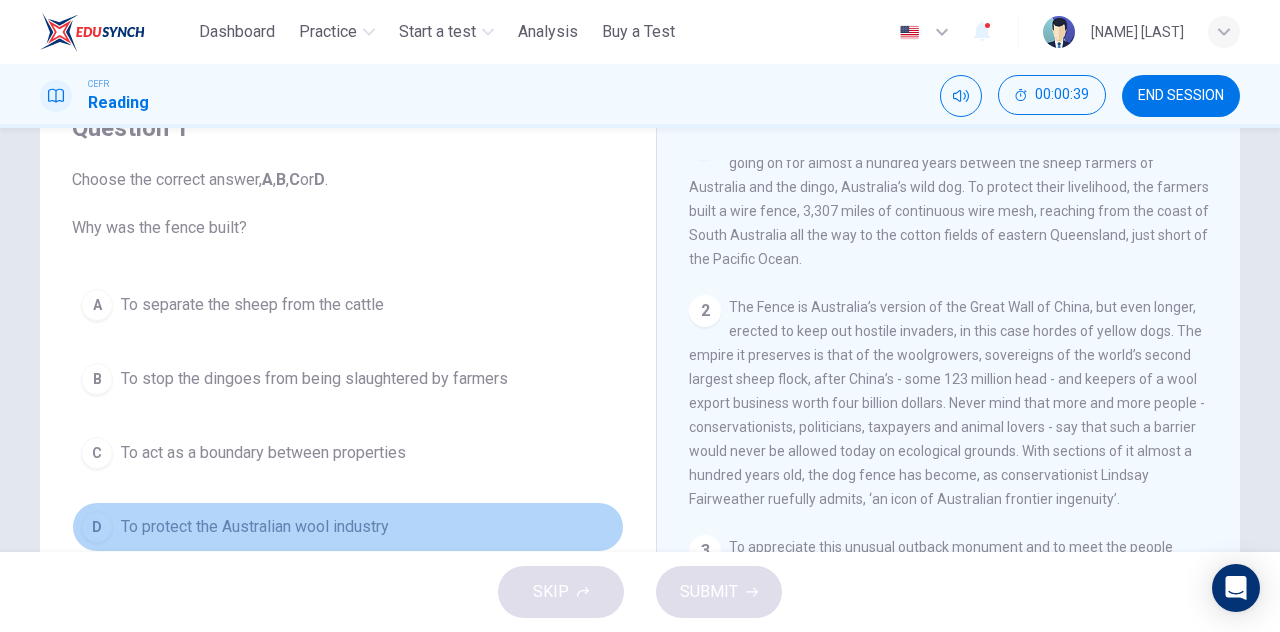 click on "D To protect the Australian wool industry" at bounding box center [348, 527] 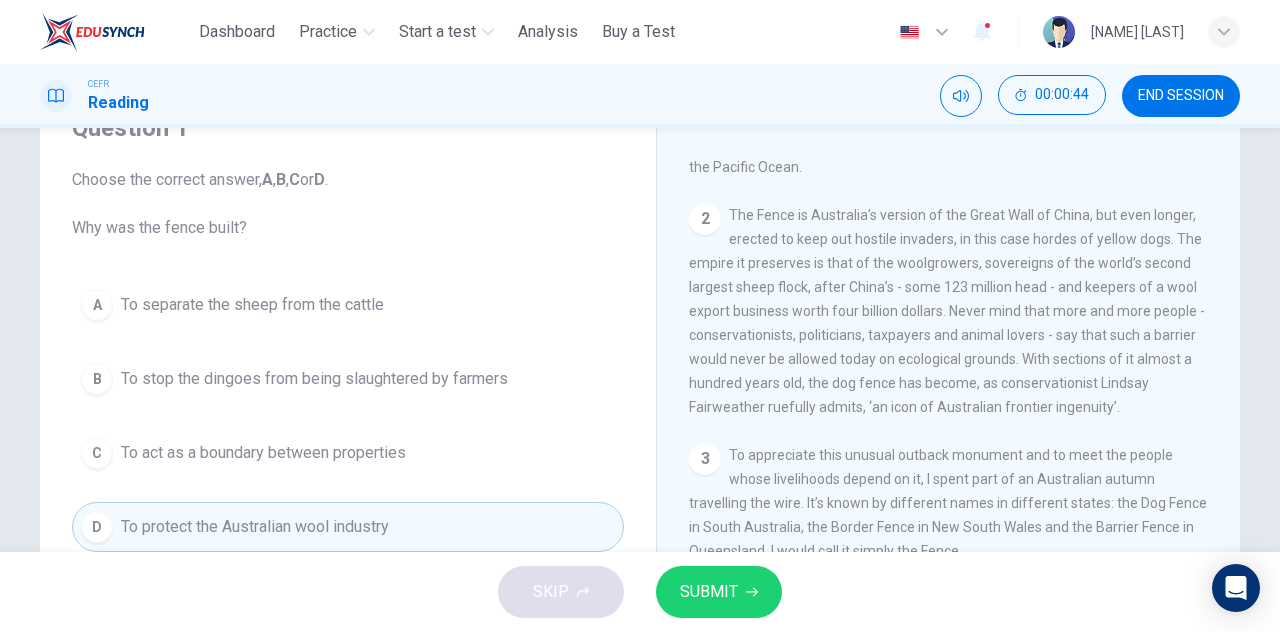 scroll, scrollTop: 545, scrollLeft: 0, axis: vertical 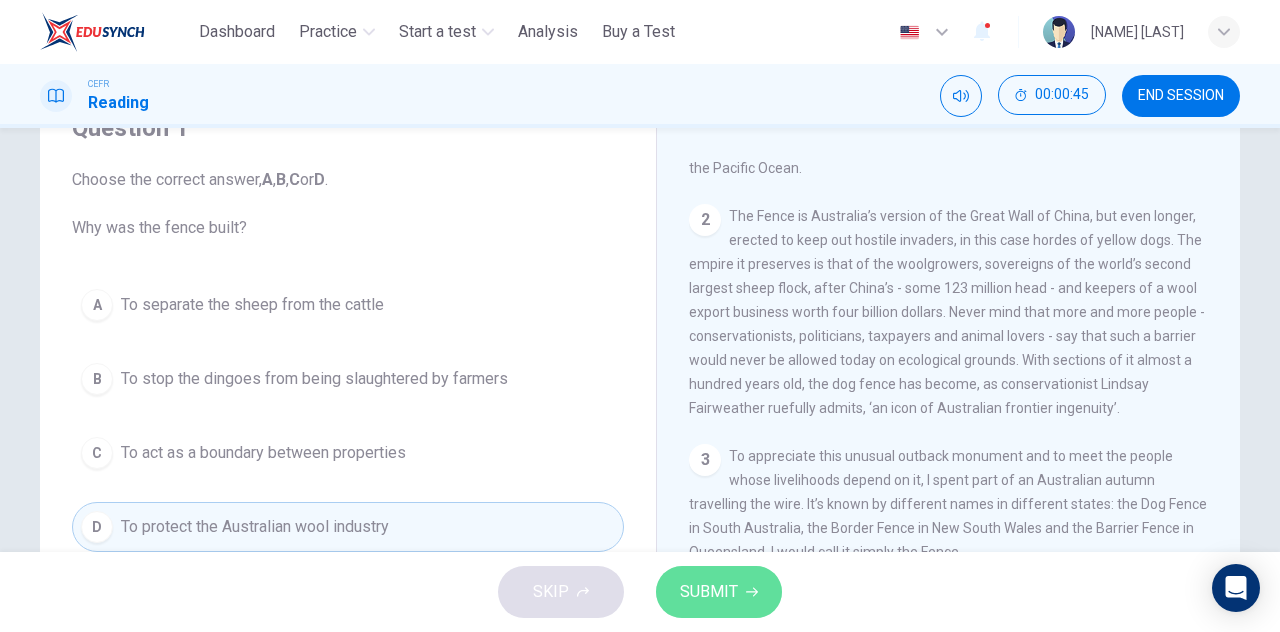 click on "SUBMIT" at bounding box center [719, 592] 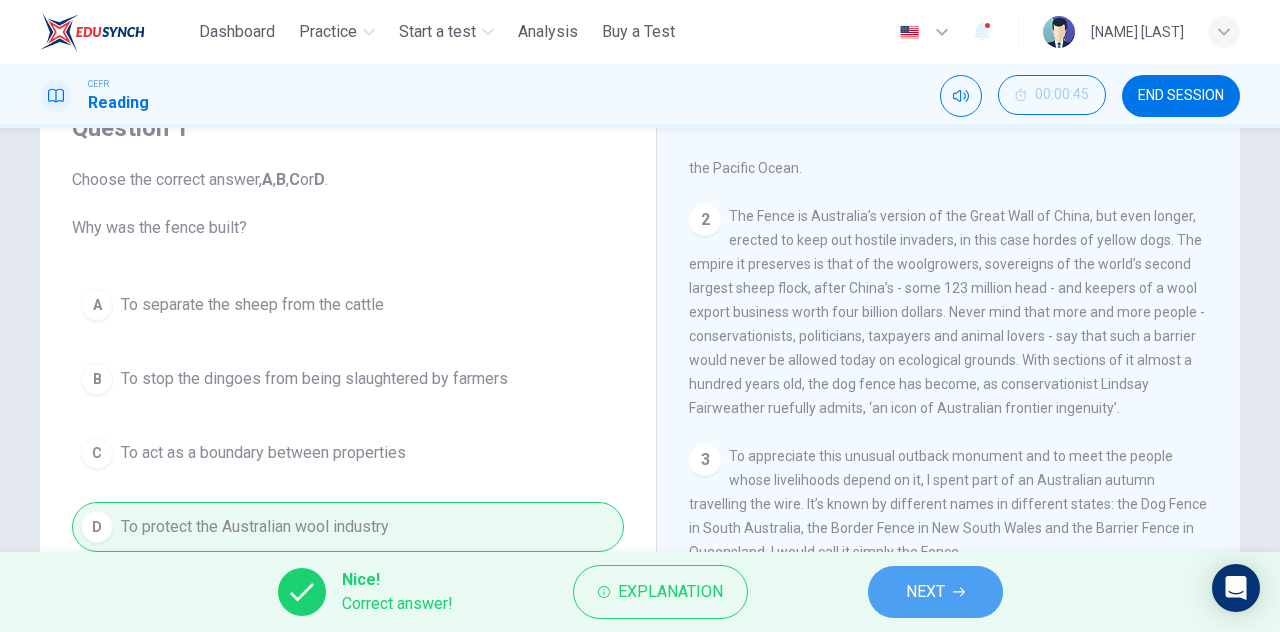 click on "NEXT" at bounding box center [935, 592] 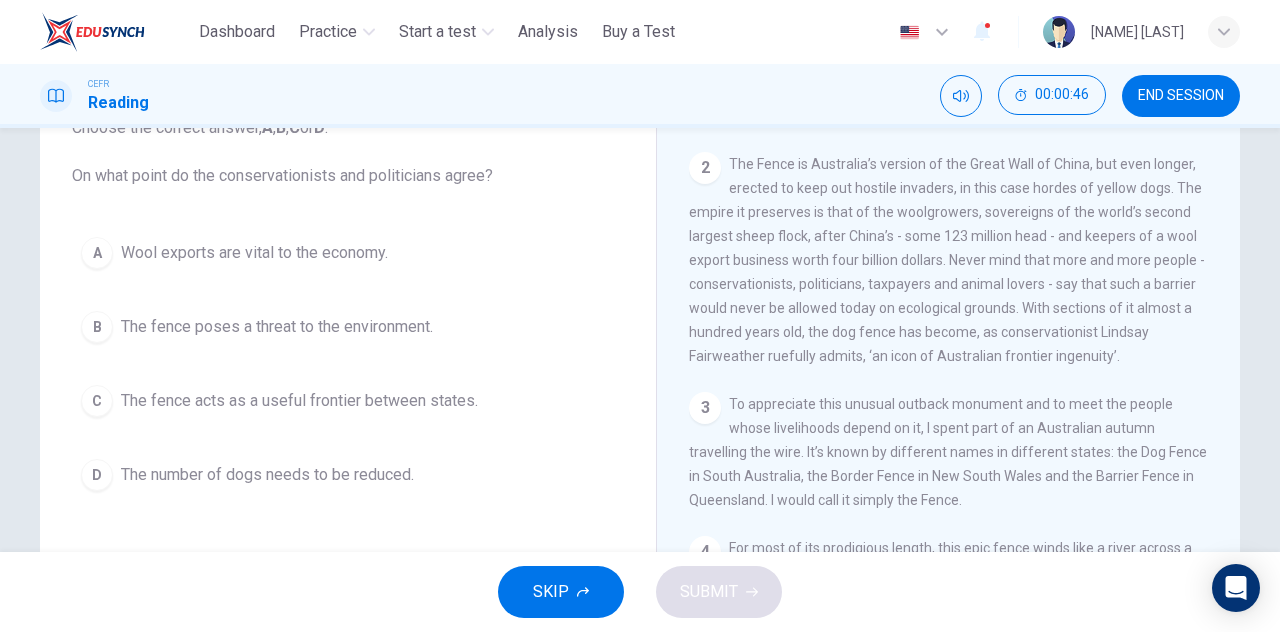 scroll, scrollTop: 149, scrollLeft: 0, axis: vertical 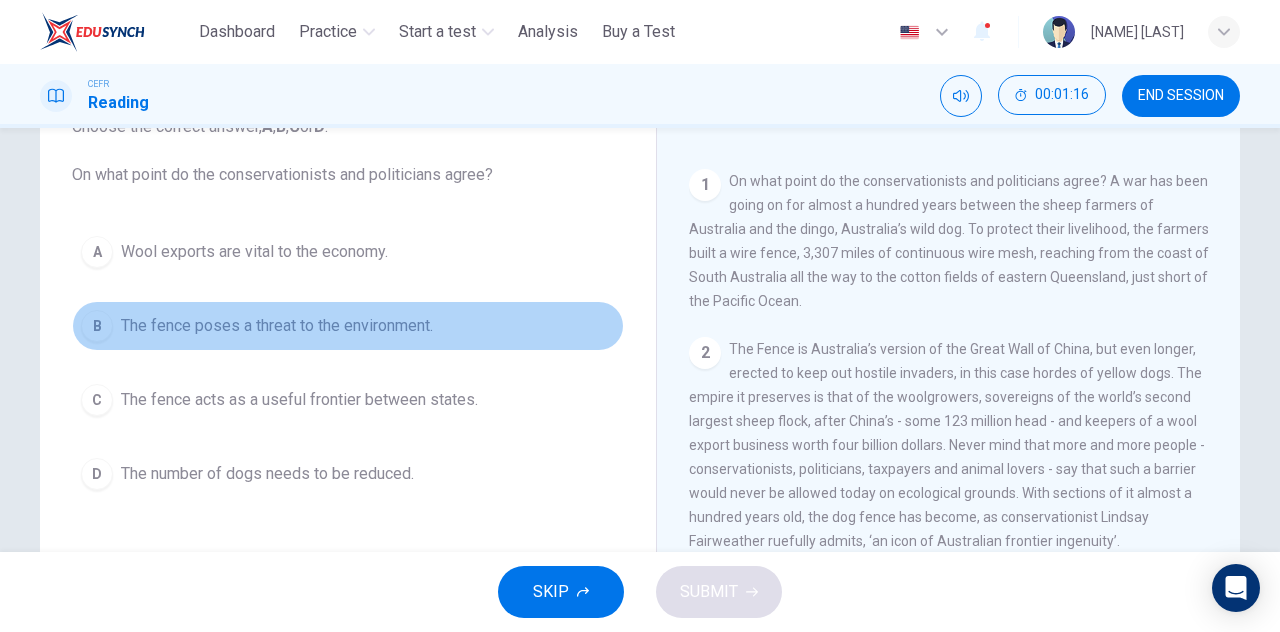 click on "The fence poses a threat to the environment." at bounding box center (254, 252) 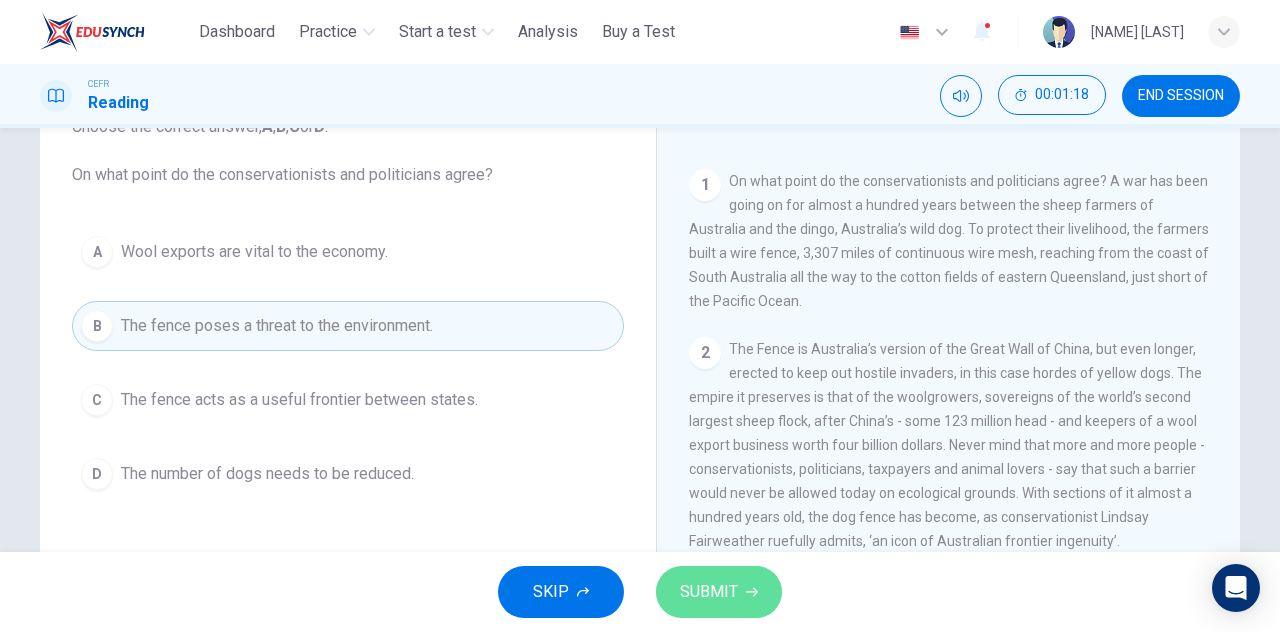 click on "SUBMIT" at bounding box center (719, 592) 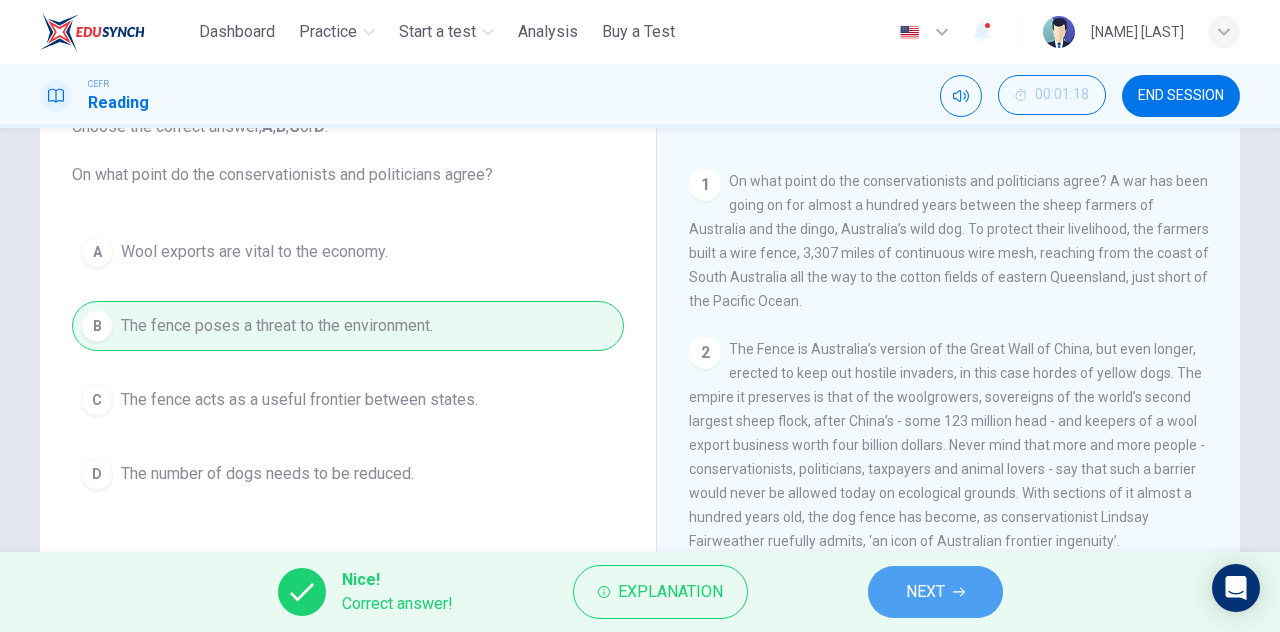 click on "NEXT" at bounding box center [935, 592] 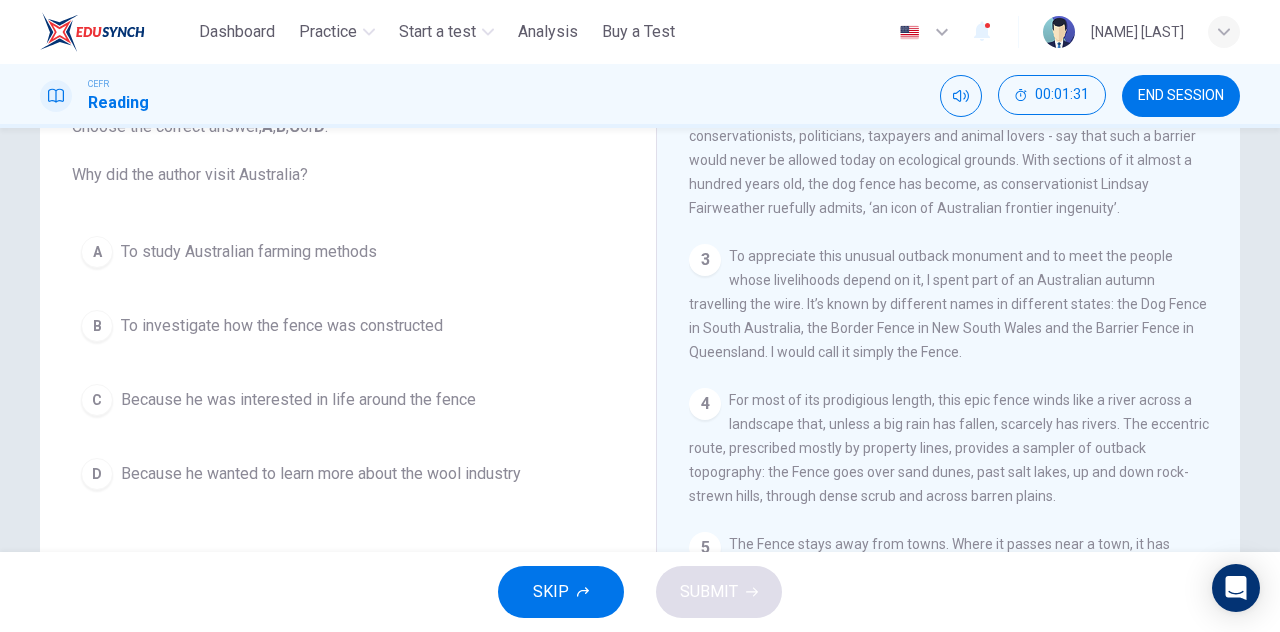 scroll, scrollTop: 691, scrollLeft: 0, axis: vertical 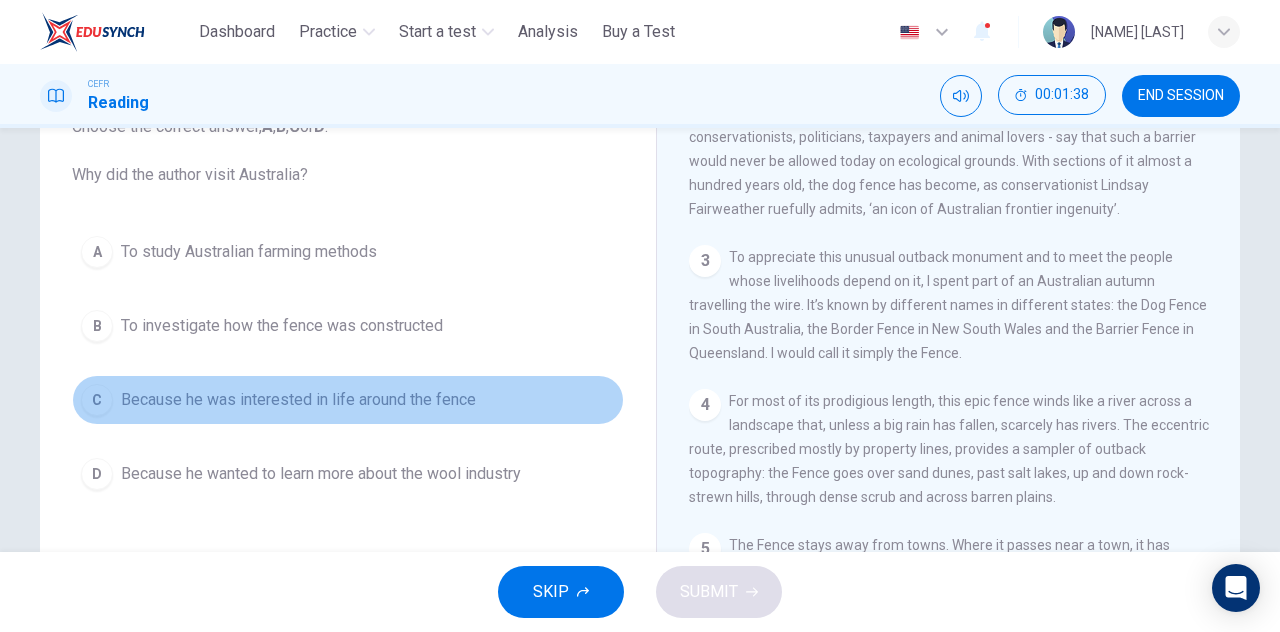 click on "Because he was interested in life around the fence" at bounding box center (249, 252) 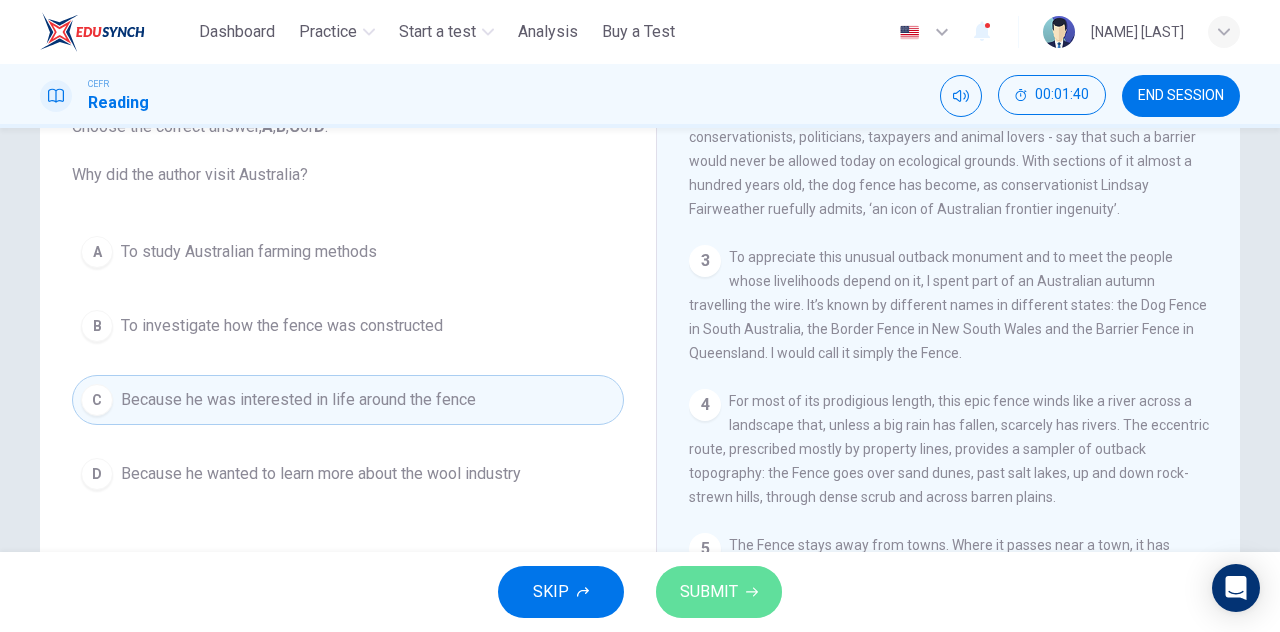 click on "SUBMIT" at bounding box center [719, 592] 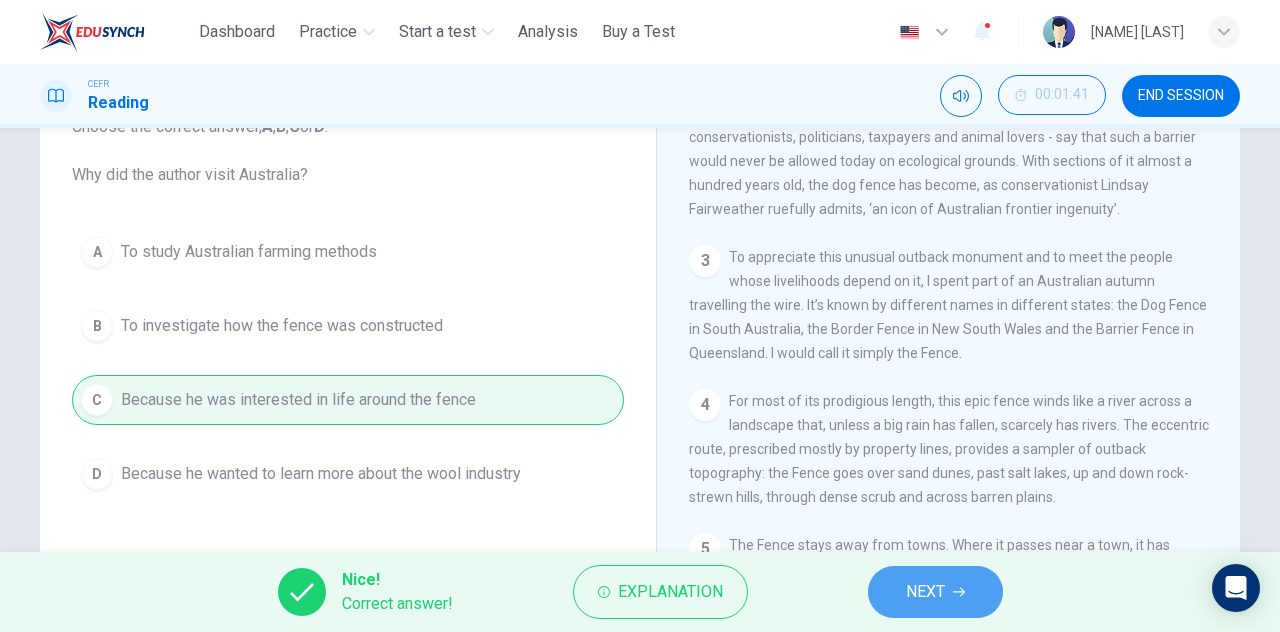 click on "NEXT" at bounding box center (935, 592) 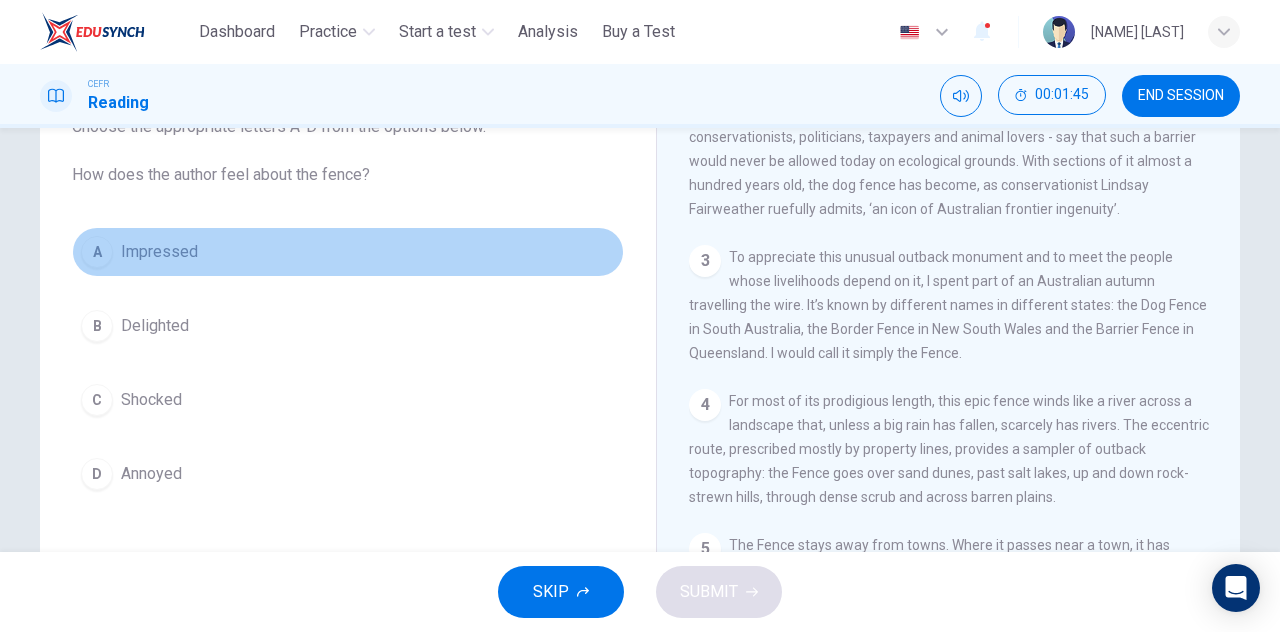 click on "Impressed" at bounding box center [159, 252] 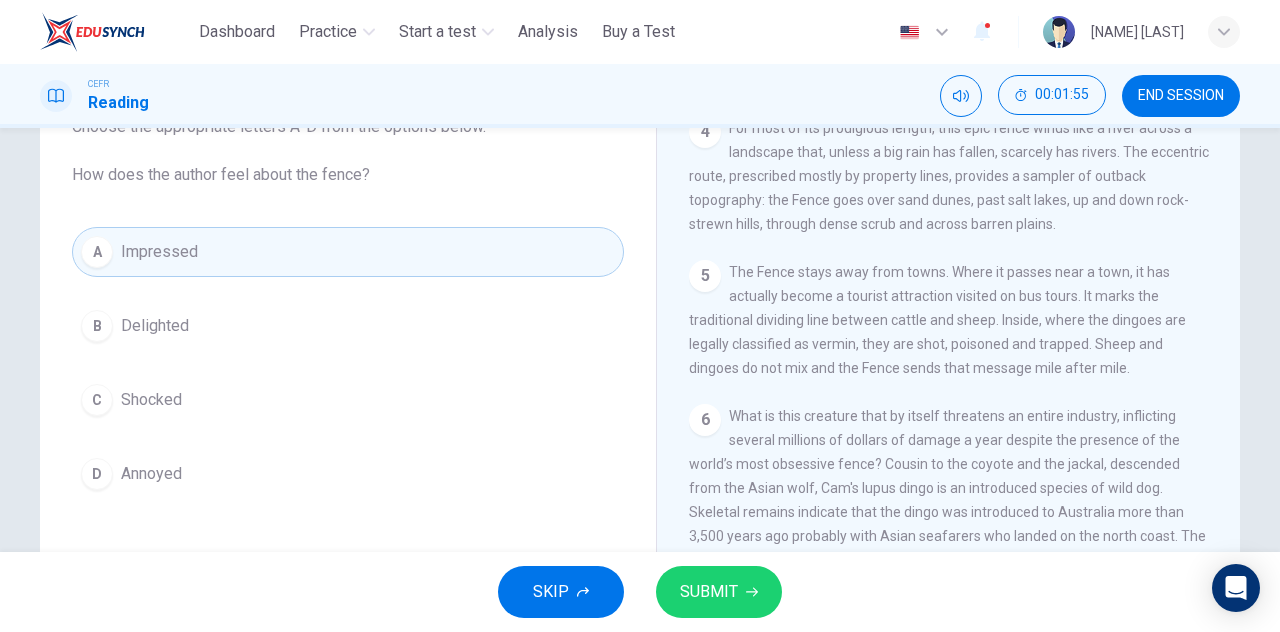 scroll, scrollTop: 964, scrollLeft: 0, axis: vertical 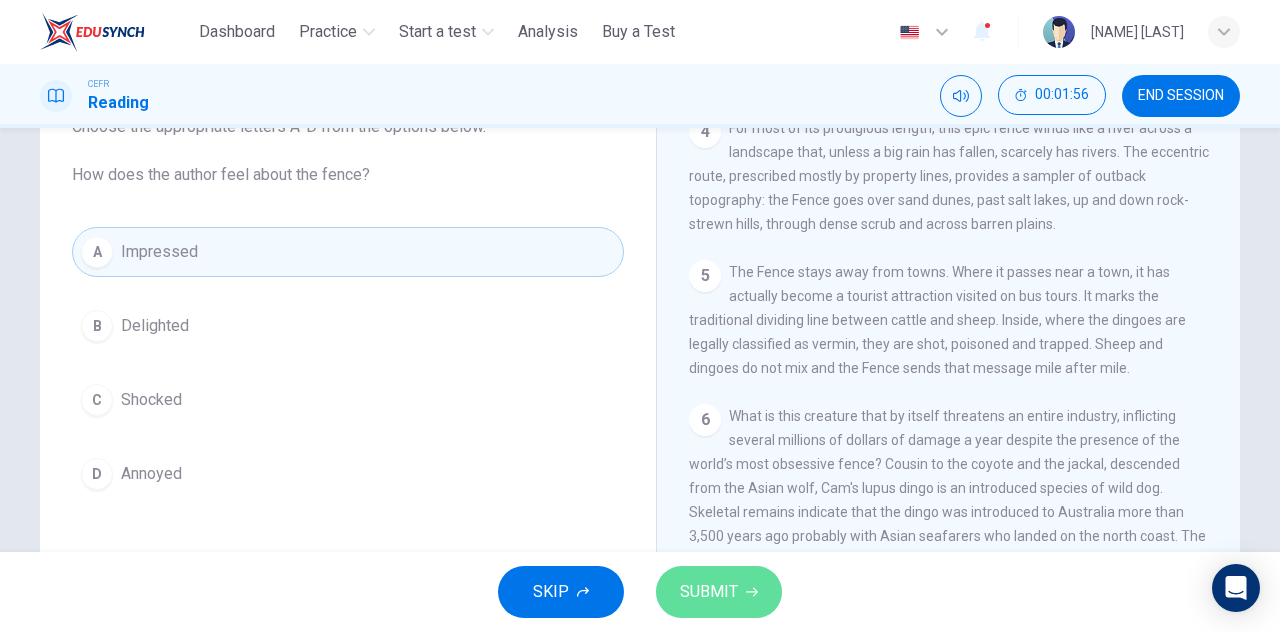 click on "SUBMIT" at bounding box center (709, 592) 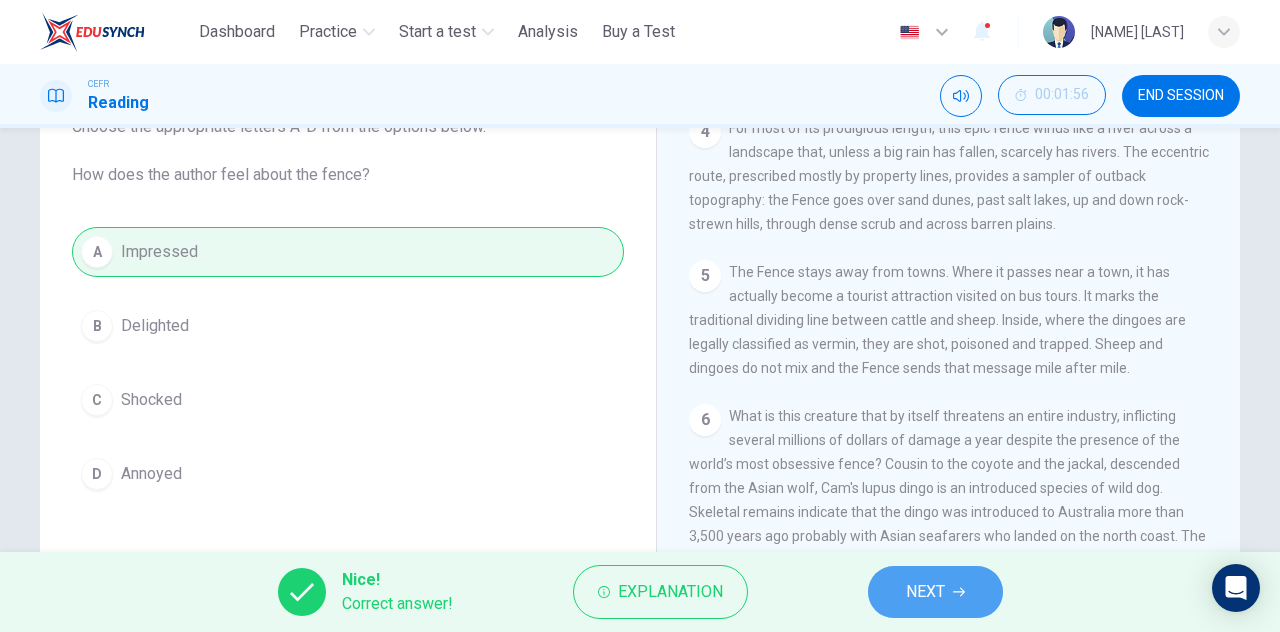 click on "NEXT" at bounding box center [935, 592] 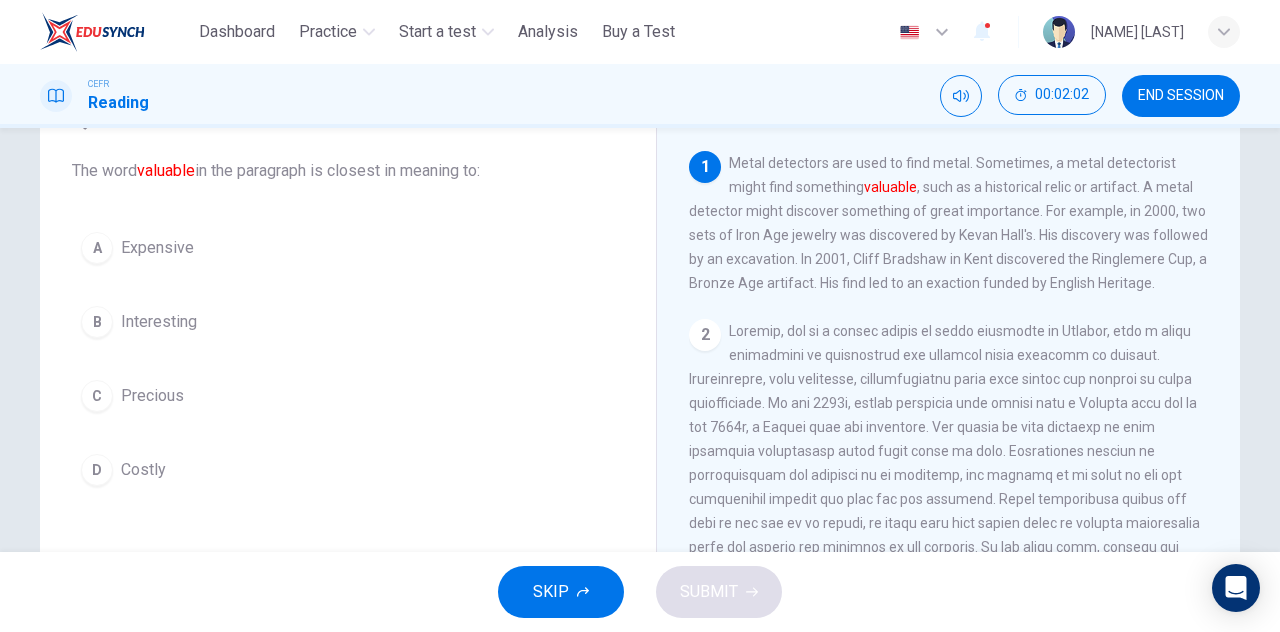 scroll, scrollTop: 104, scrollLeft: 0, axis: vertical 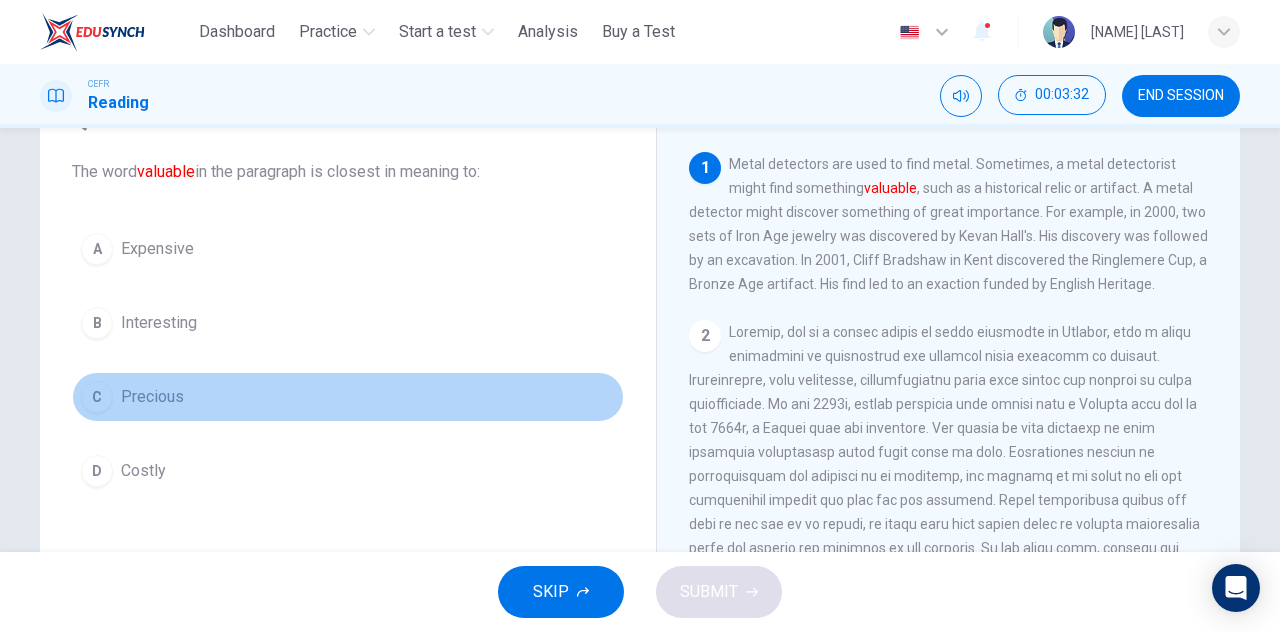 click on "C Precious" at bounding box center (348, 397) 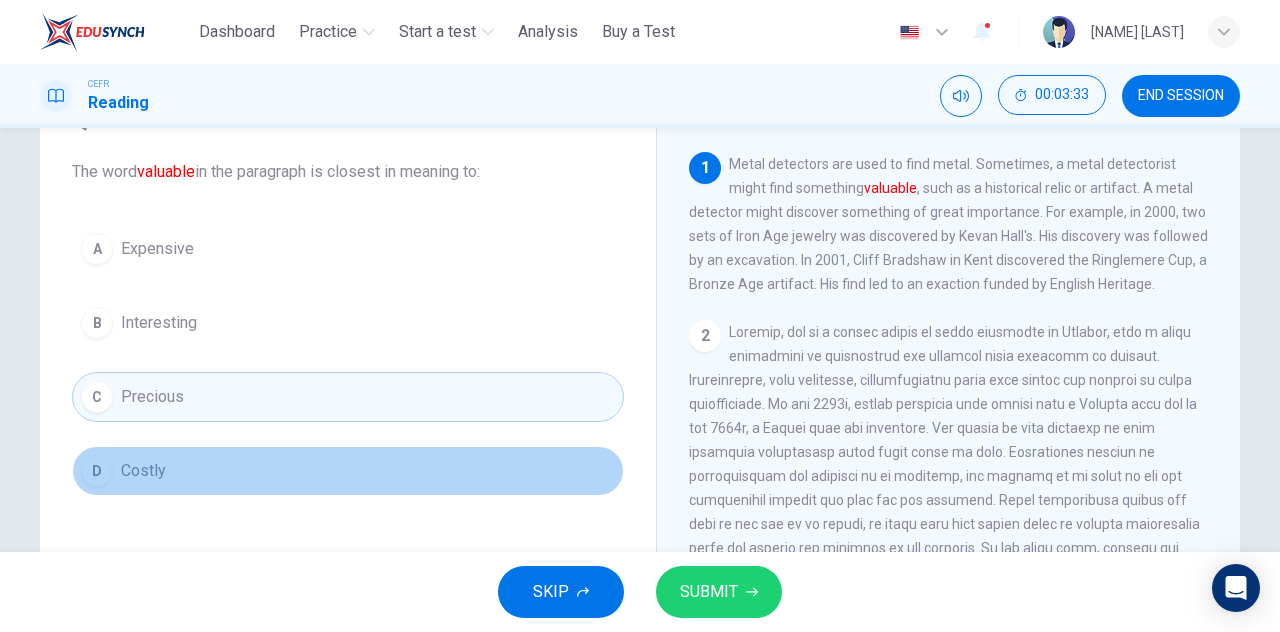 click on "Costly" at bounding box center [157, 249] 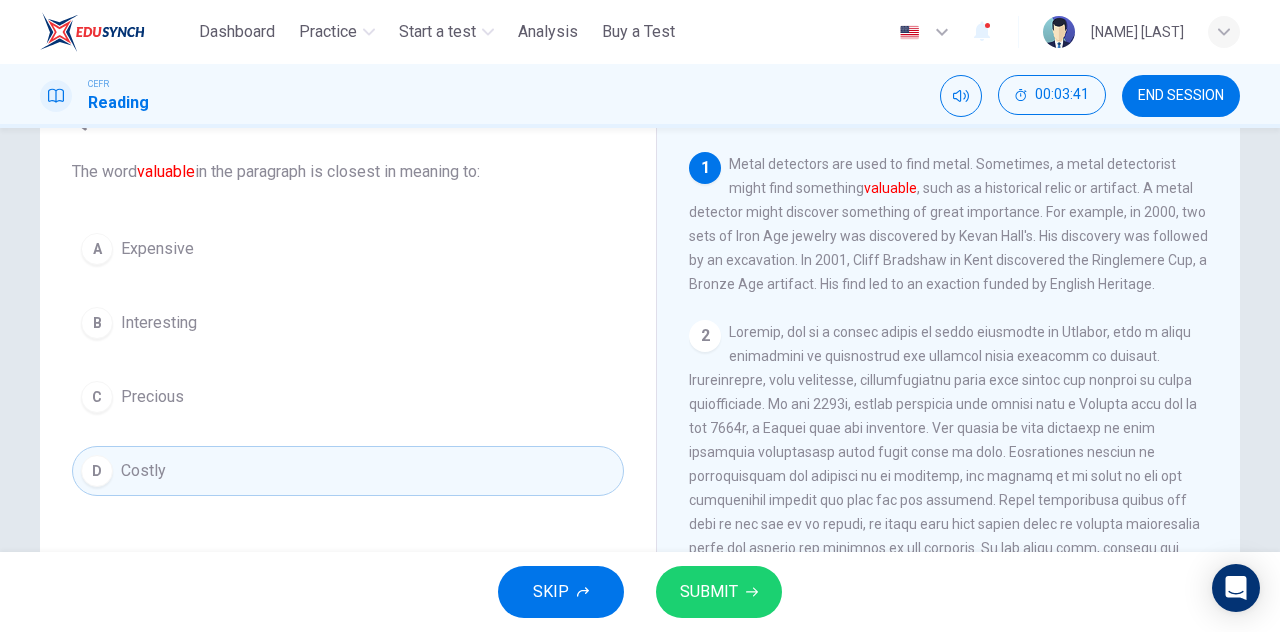 click on "A Expensive" at bounding box center (348, 249) 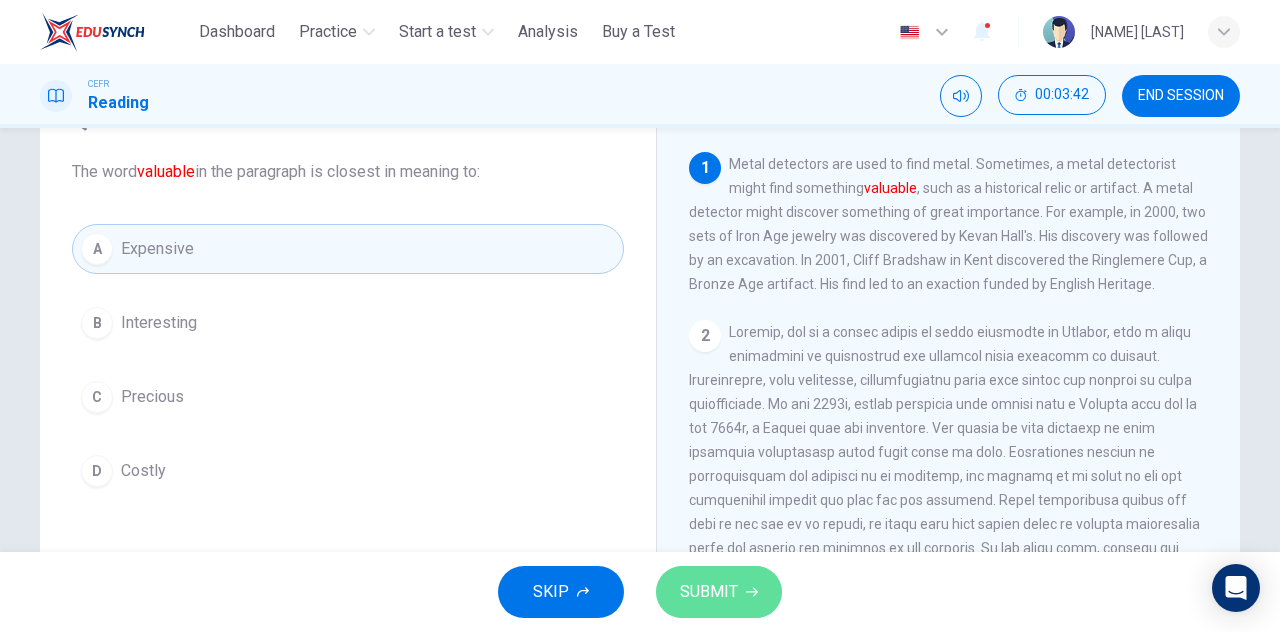 click on "SUBMIT" at bounding box center [719, 592] 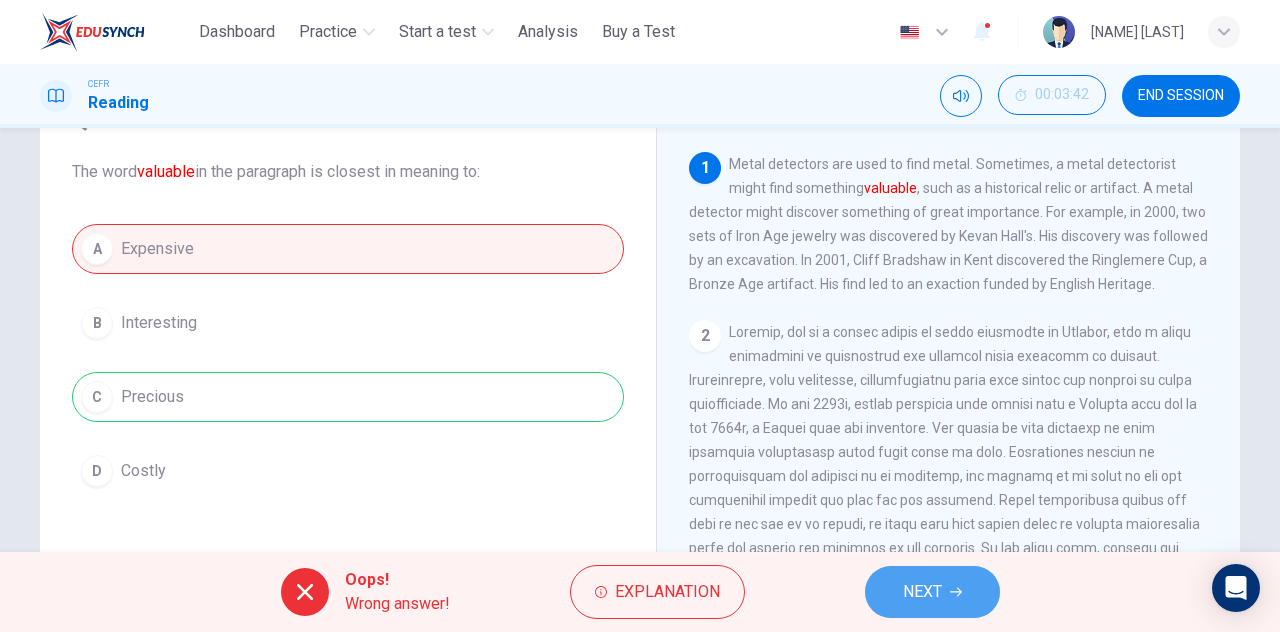 click on "NEXT" at bounding box center [922, 592] 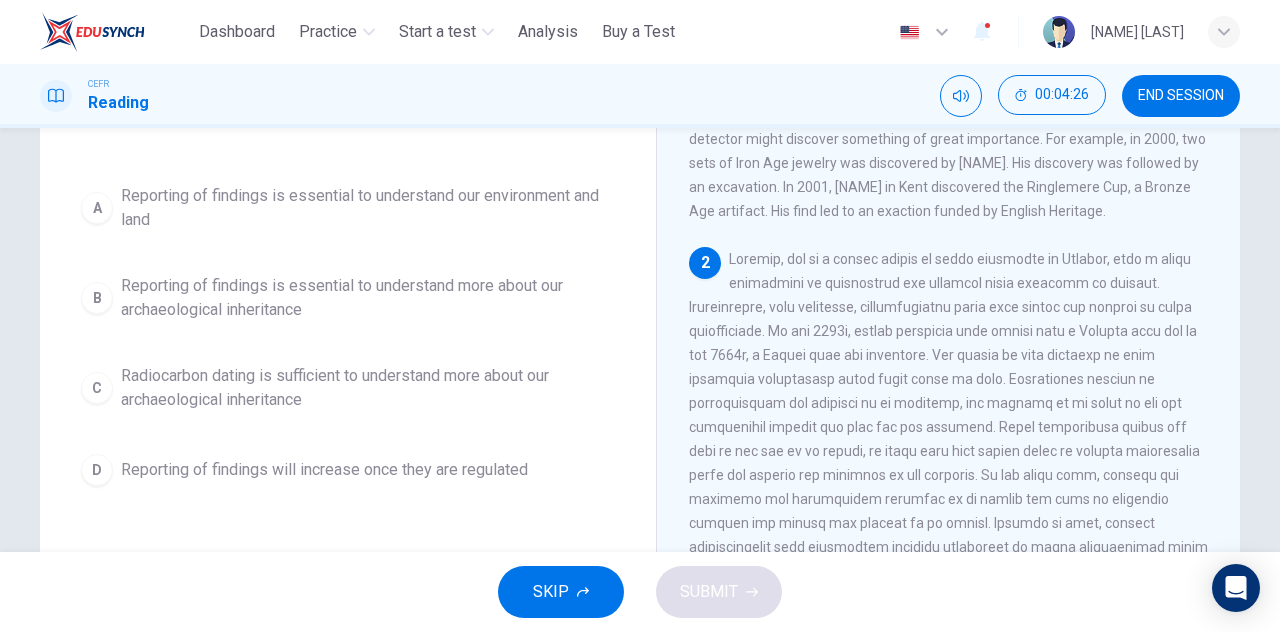scroll, scrollTop: 178, scrollLeft: 0, axis: vertical 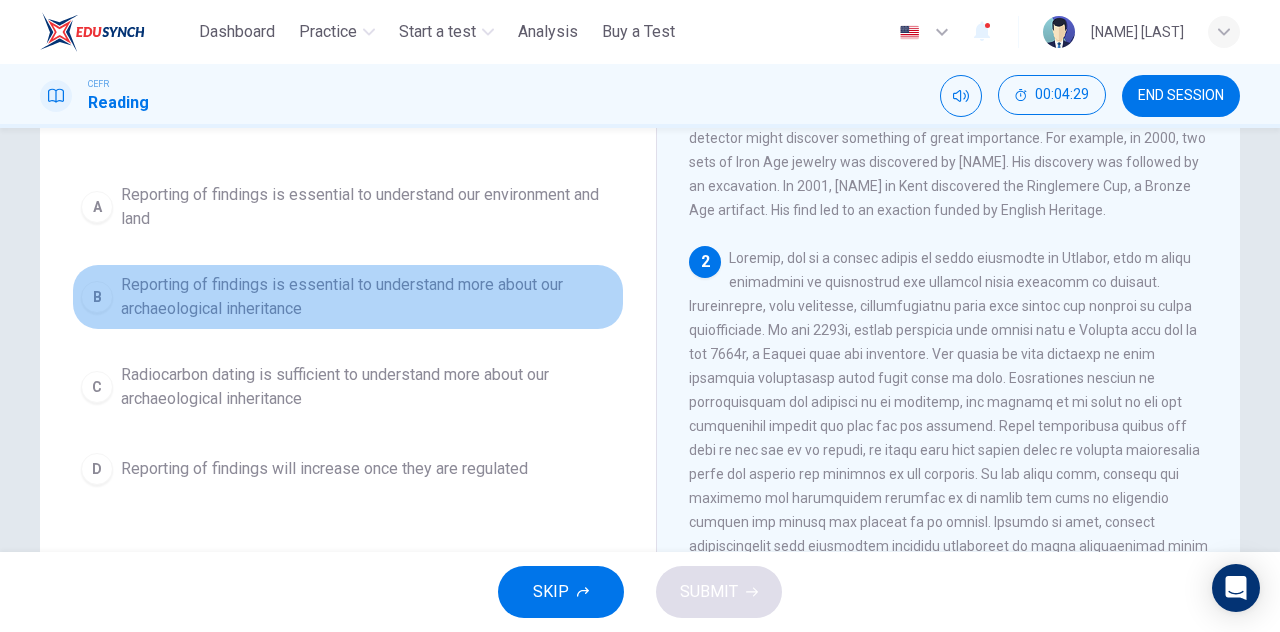 click on "Reporting of findings is essential to understand more about our archaeological inheritance" at bounding box center (368, 207) 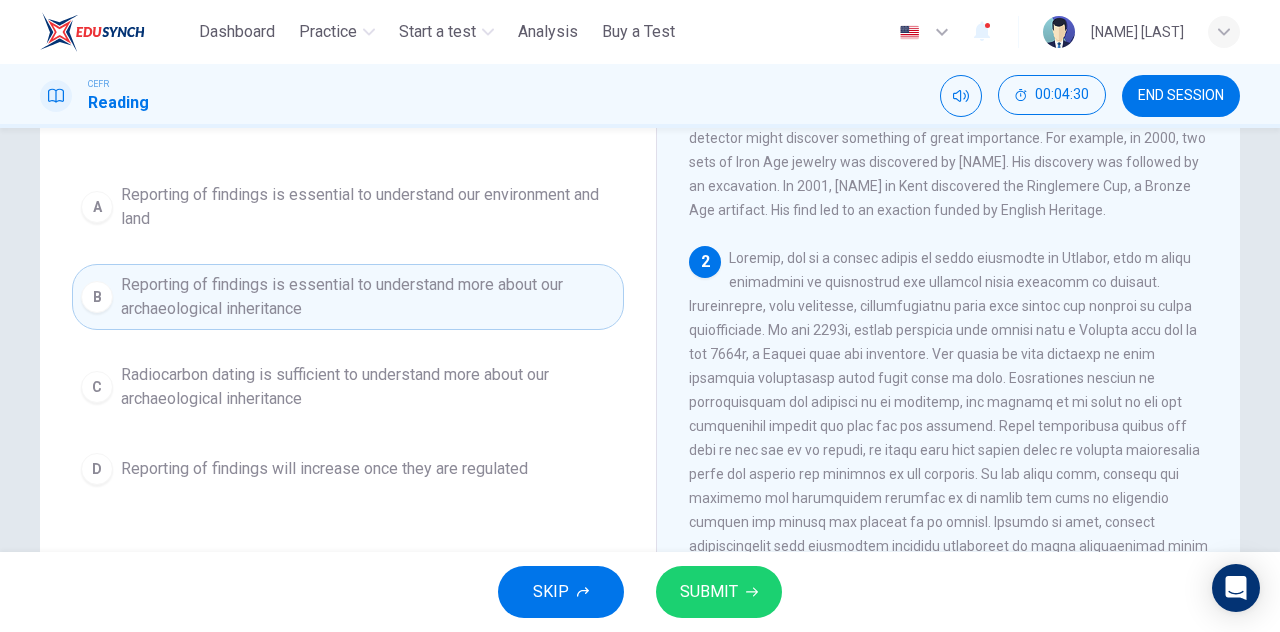 click on "SUBMIT" at bounding box center (719, 592) 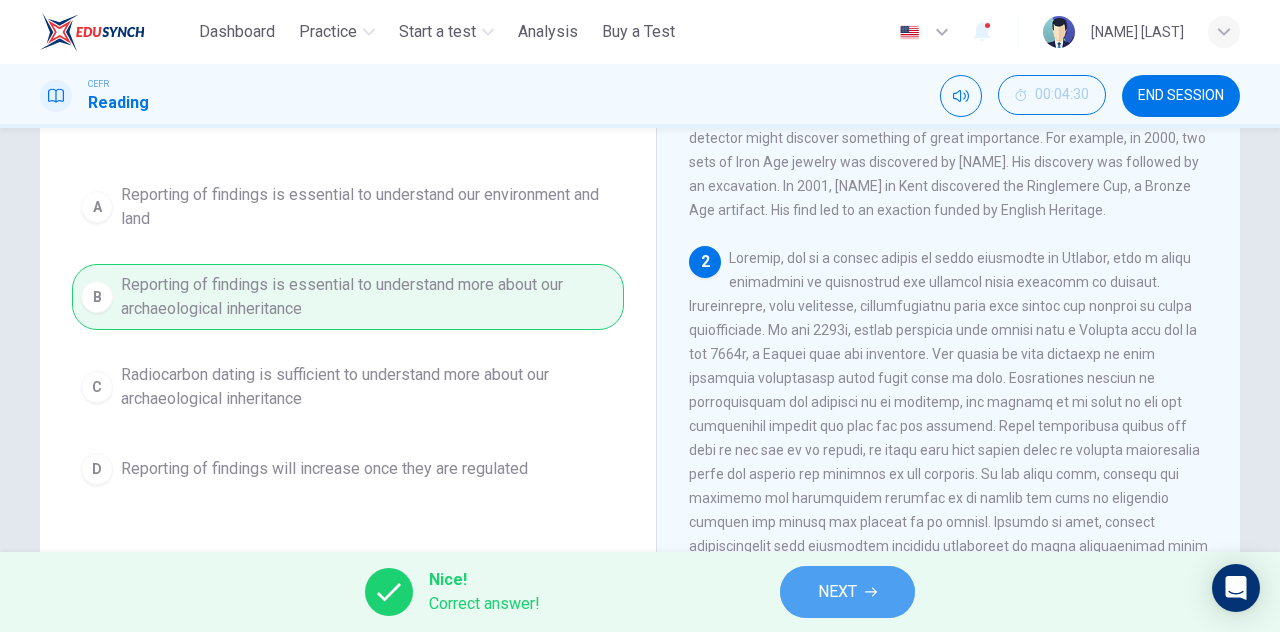 click on "NEXT" at bounding box center [847, 592] 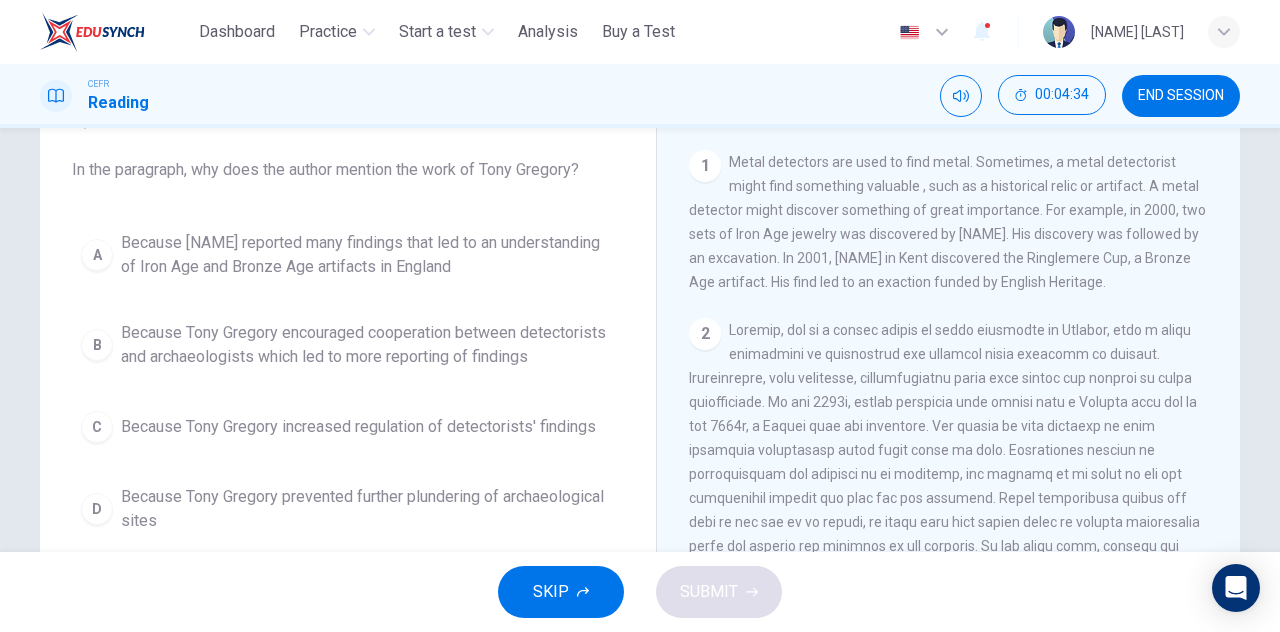 scroll, scrollTop: 108, scrollLeft: 0, axis: vertical 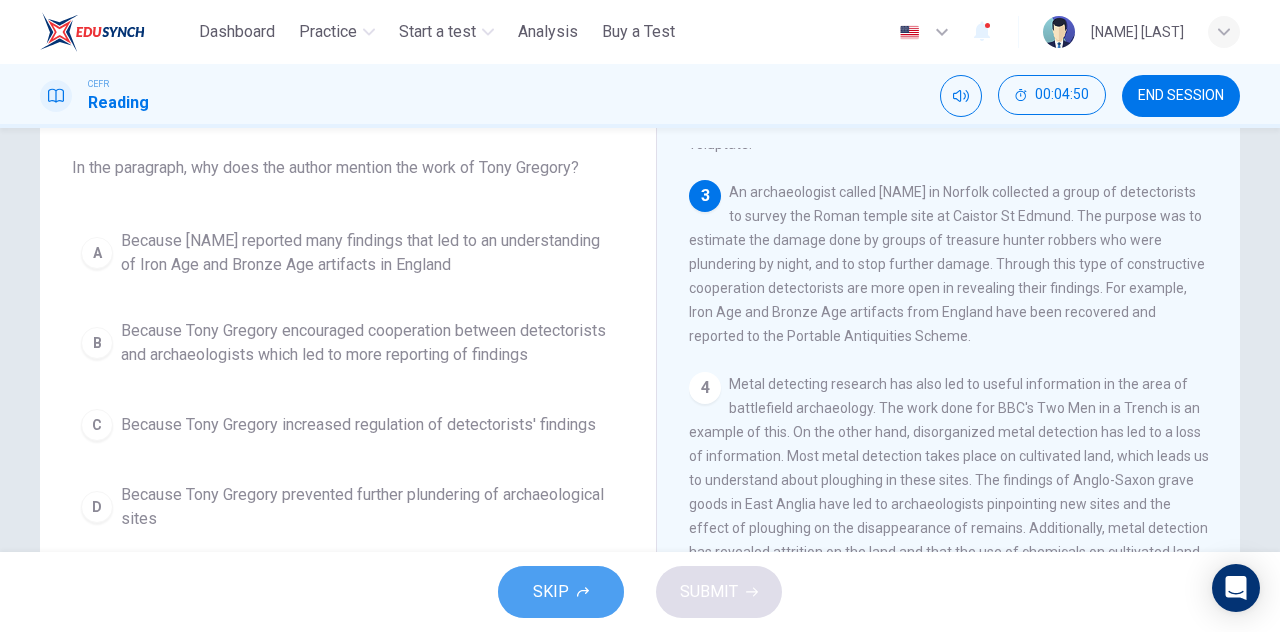 click on "SKIP" at bounding box center (551, 592) 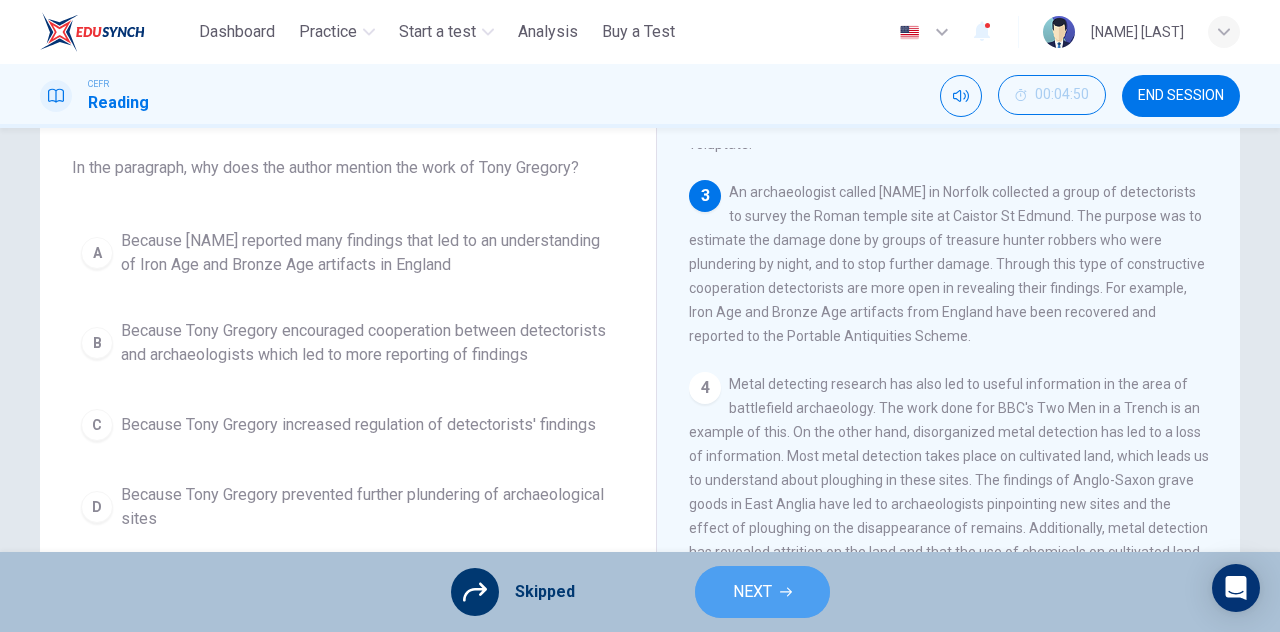 click on "NEXT" at bounding box center (762, 592) 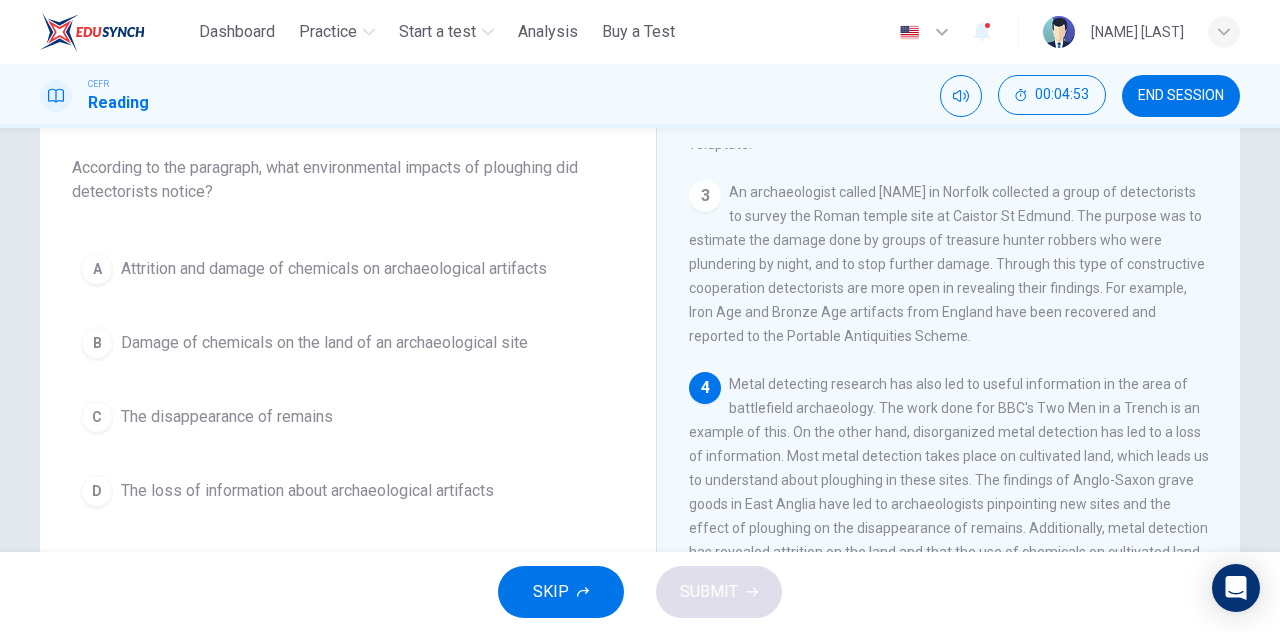 scroll, scrollTop: 198, scrollLeft: 0, axis: vertical 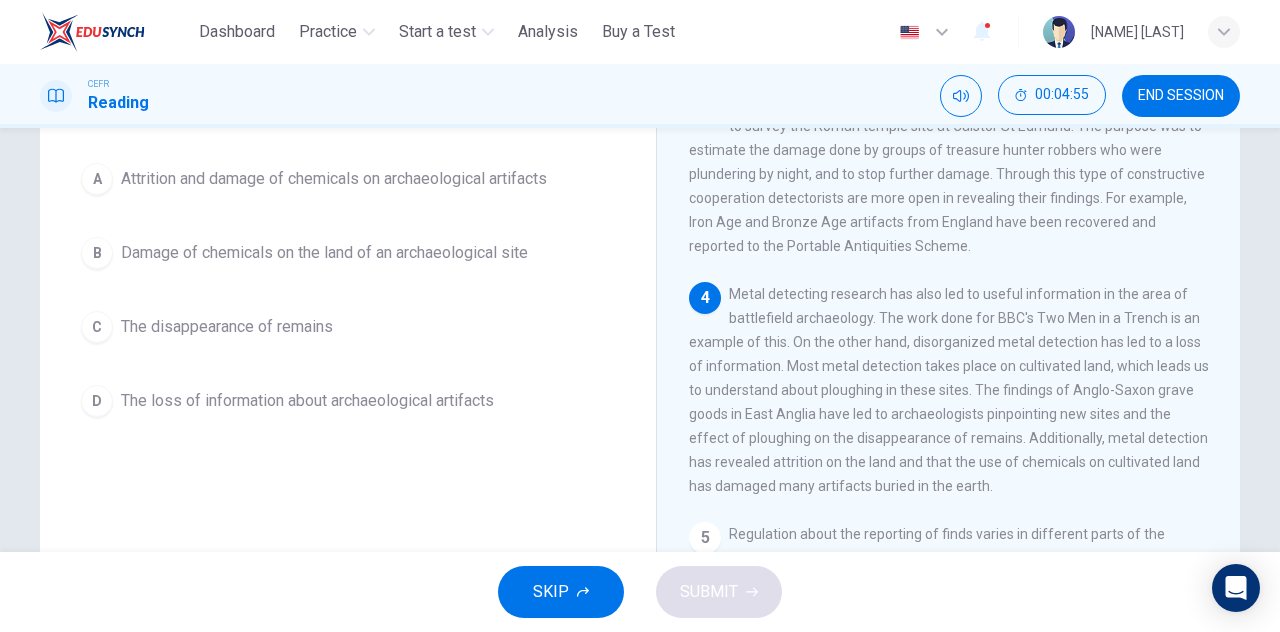 click on "SKIP SUBMIT" at bounding box center [640, 592] 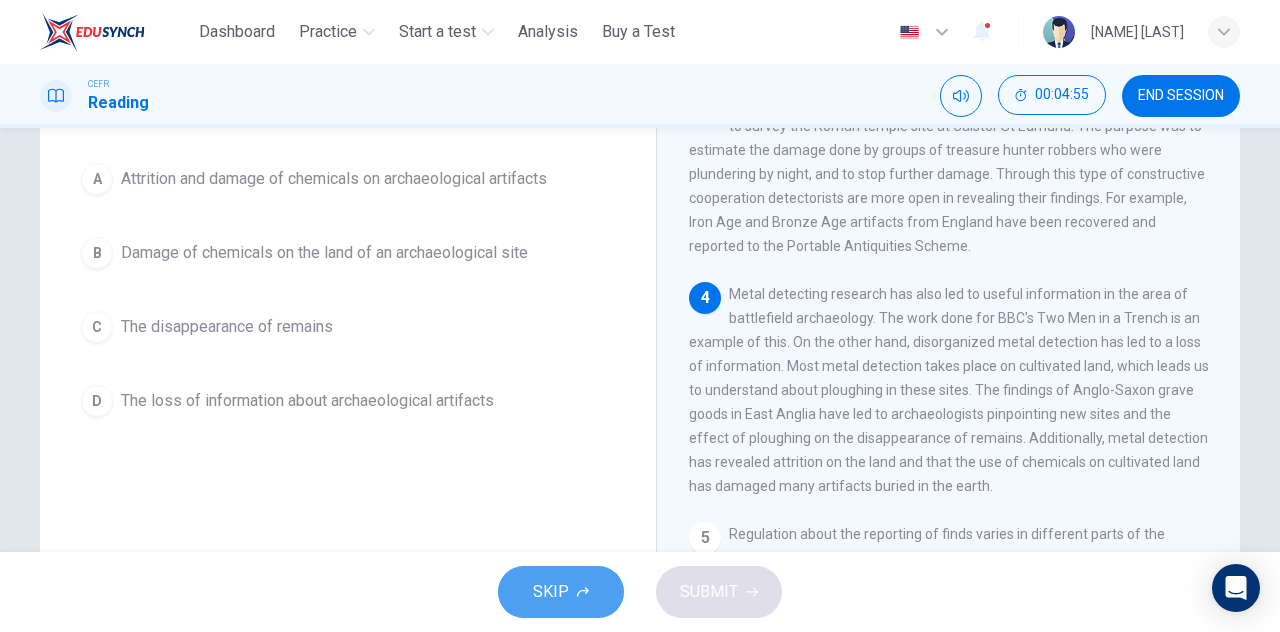 click on "SKIP" at bounding box center (551, 592) 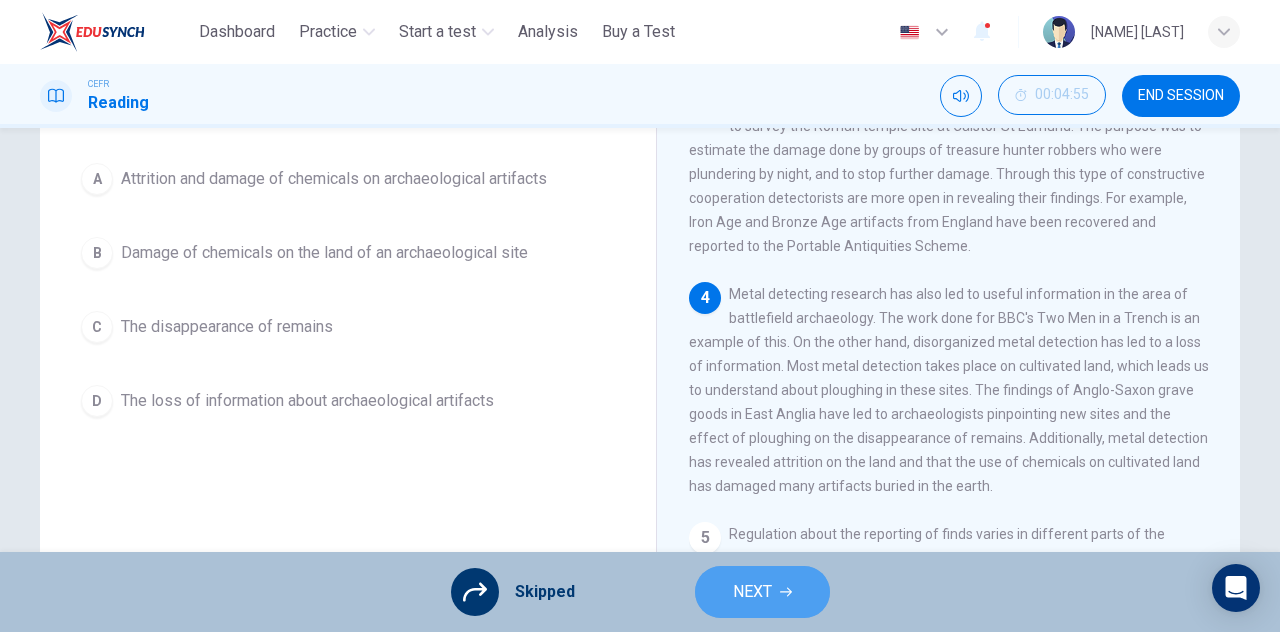 click on "NEXT" at bounding box center (762, 592) 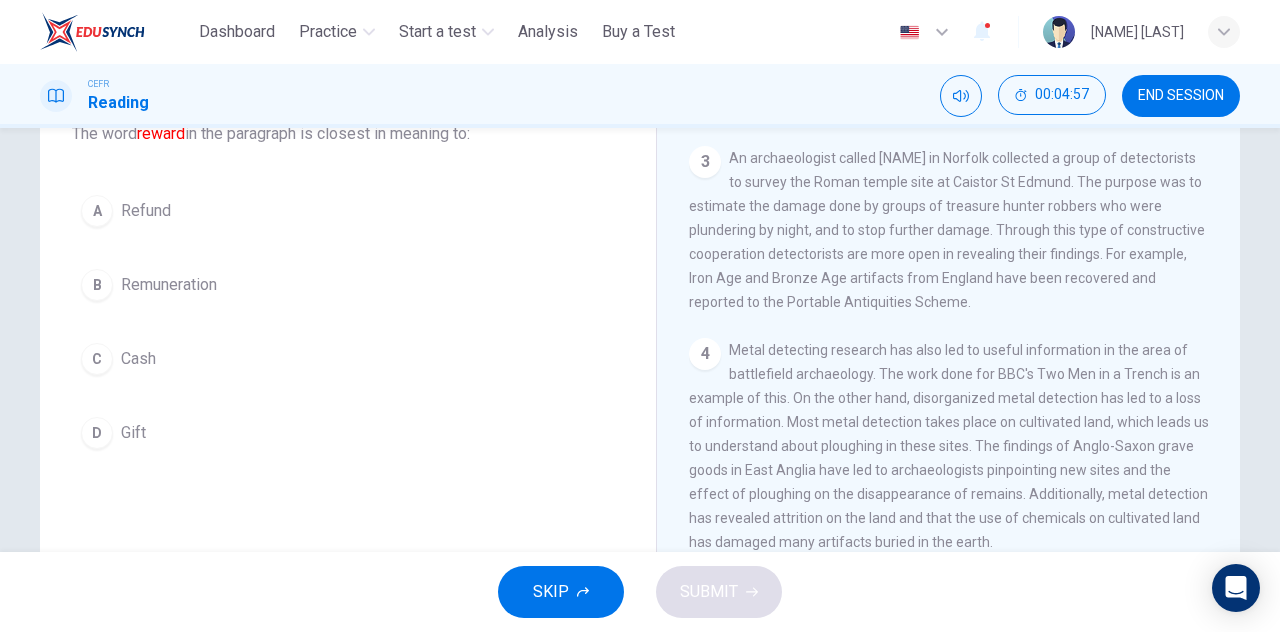 scroll, scrollTop: 126, scrollLeft: 0, axis: vertical 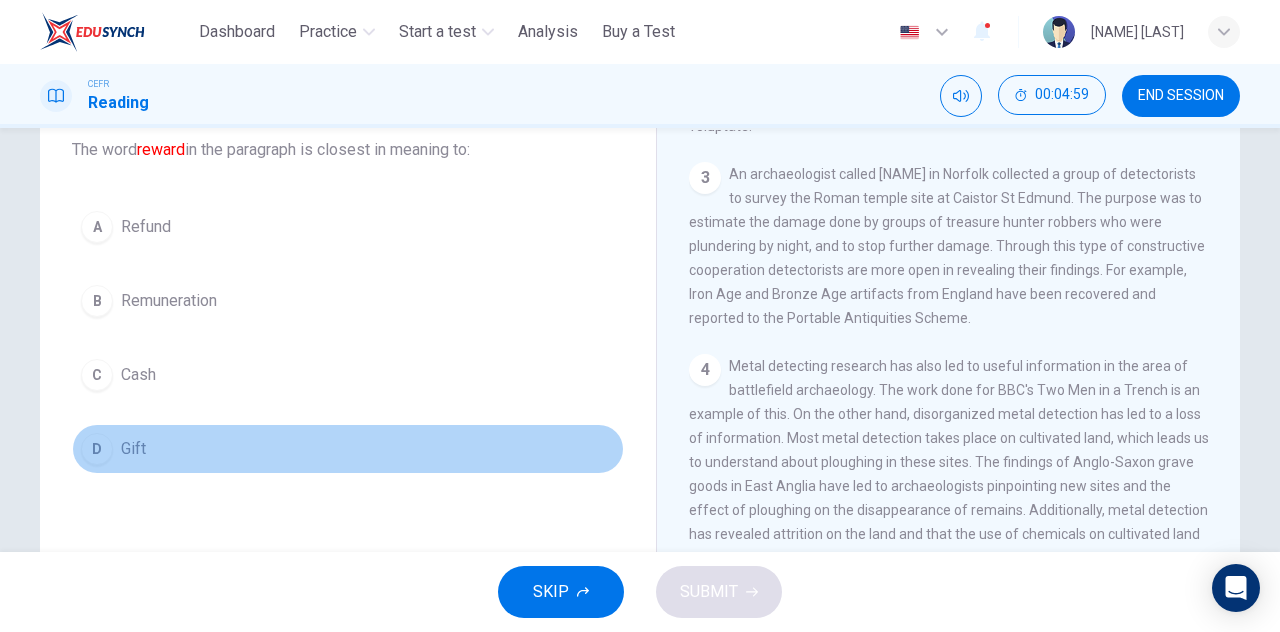 click on "D Gift" at bounding box center [348, 449] 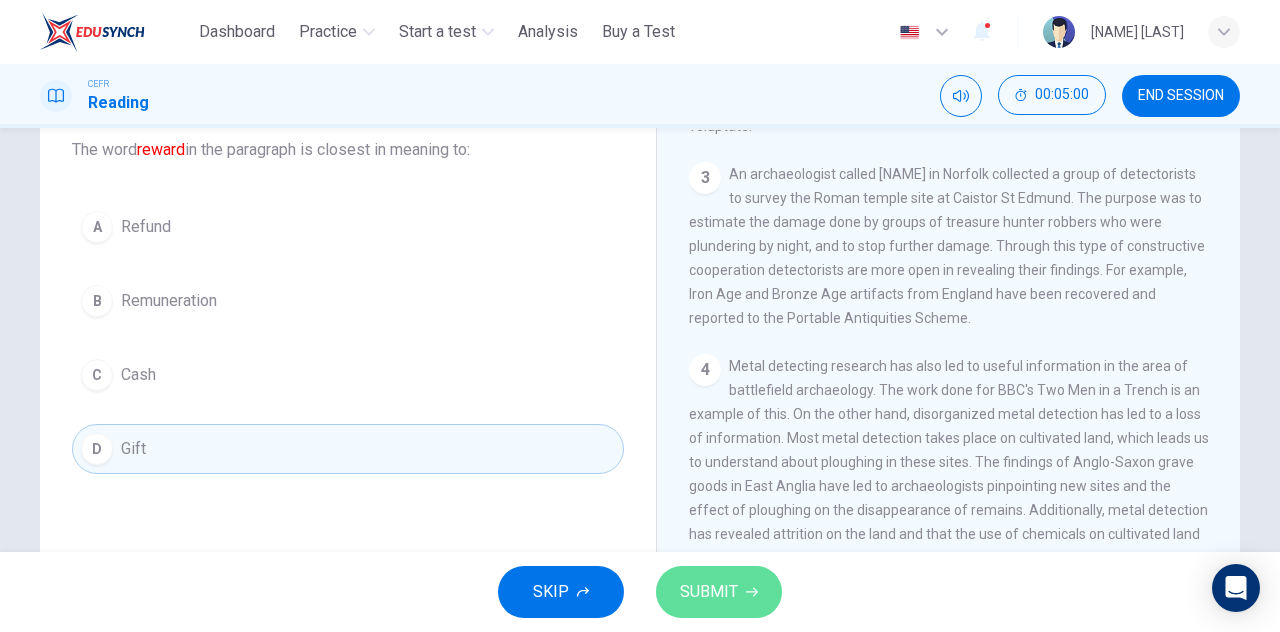 click on "SUBMIT" at bounding box center [709, 592] 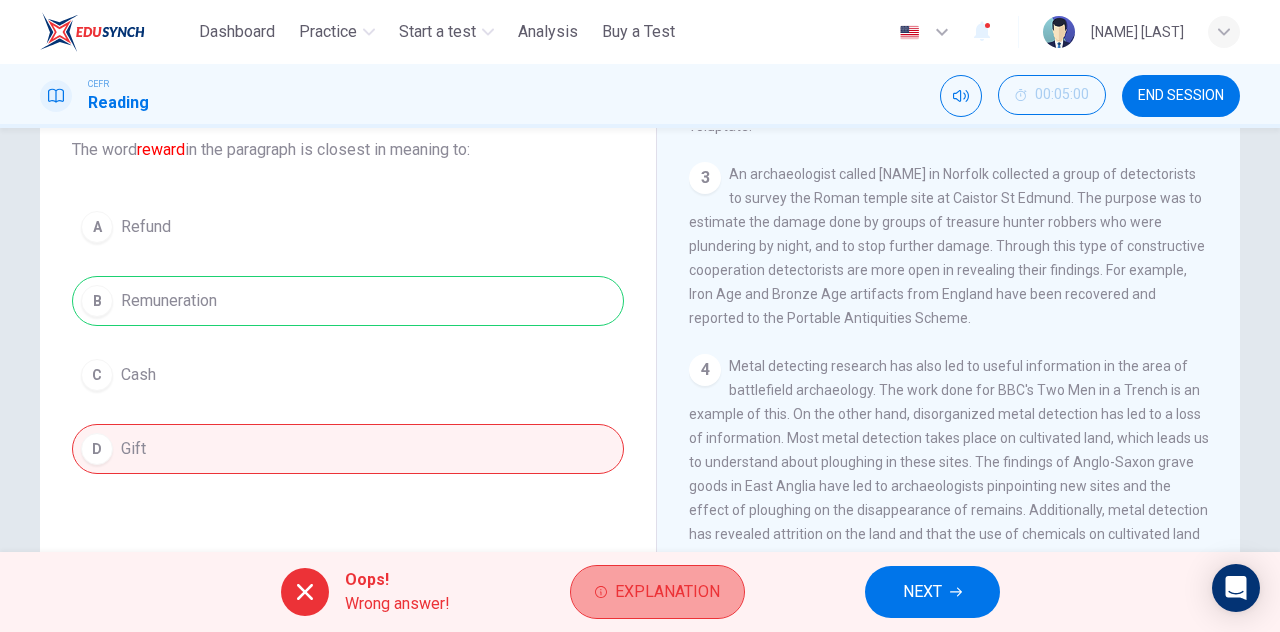 click on "Explanation" at bounding box center (667, 592) 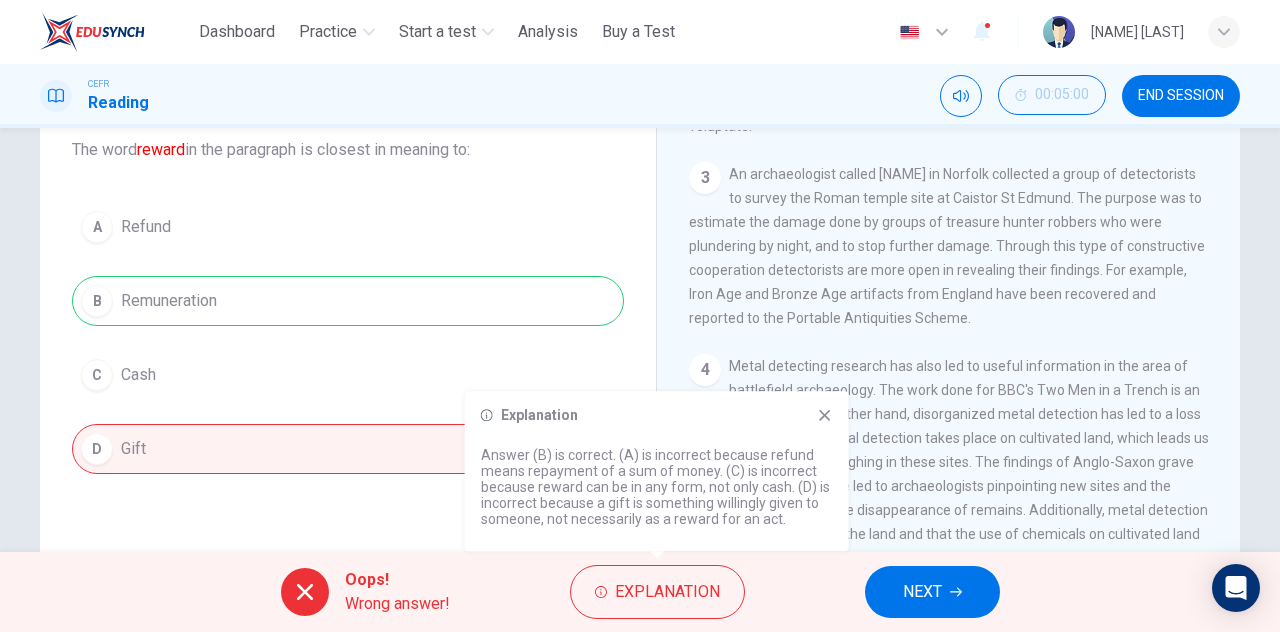 click on "NEXT" at bounding box center (932, 592) 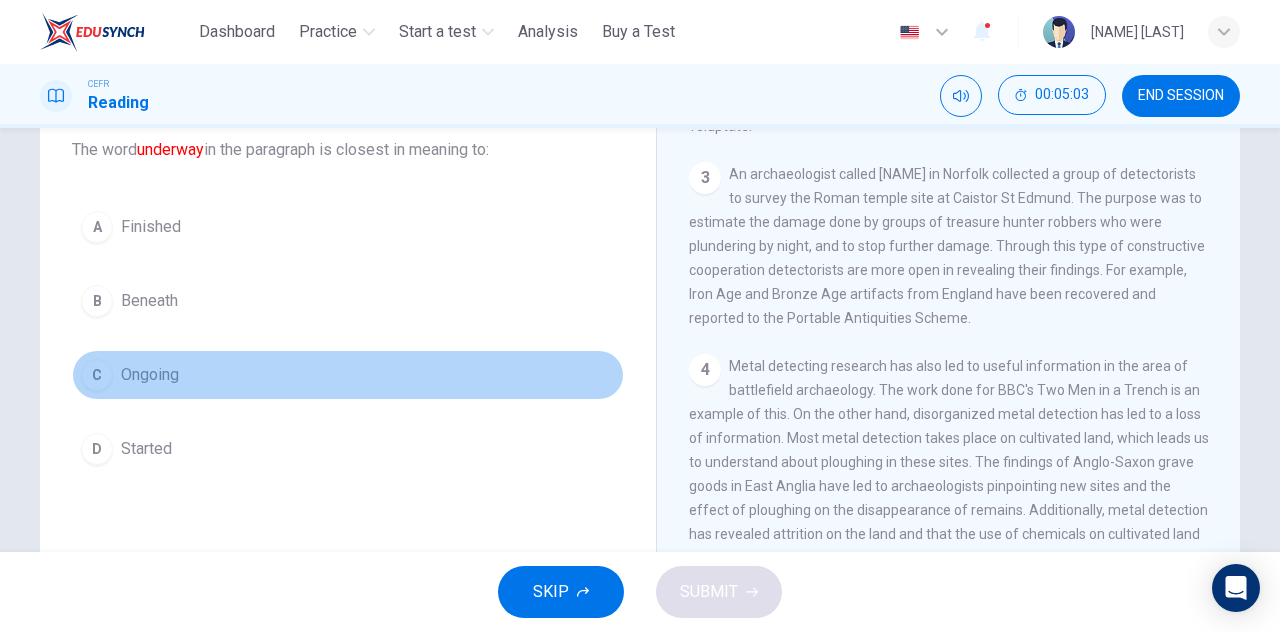click on "Ongoing" at bounding box center [151, 227] 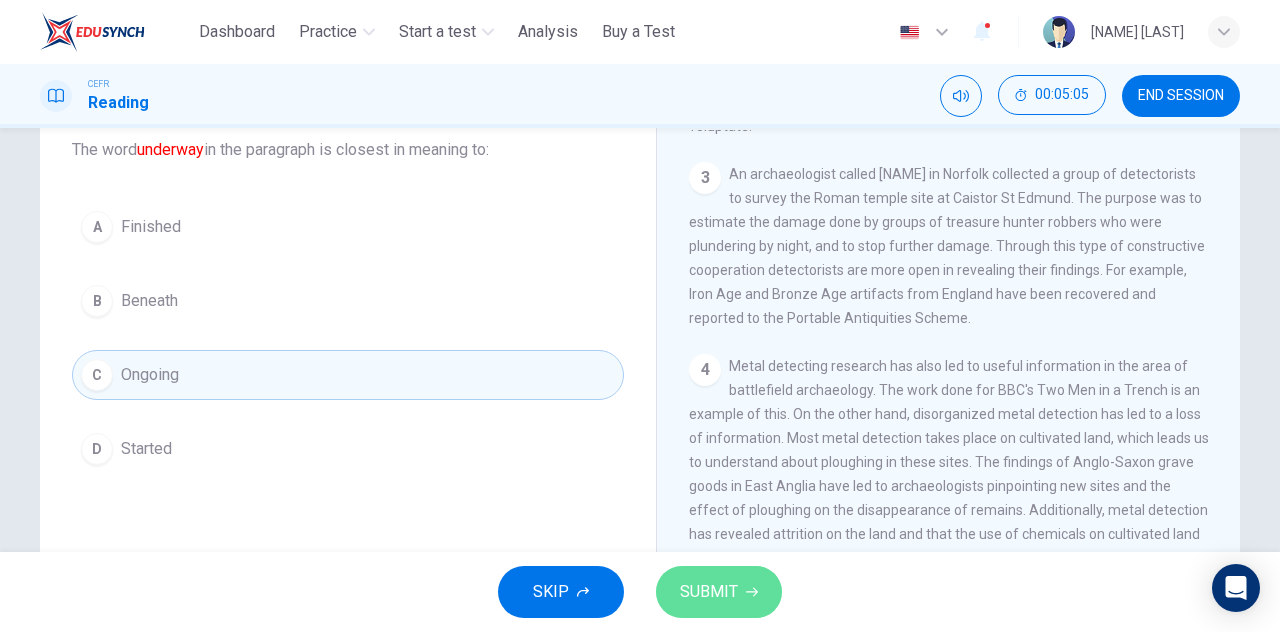 click on "SUBMIT" at bounding box center (719, 592) 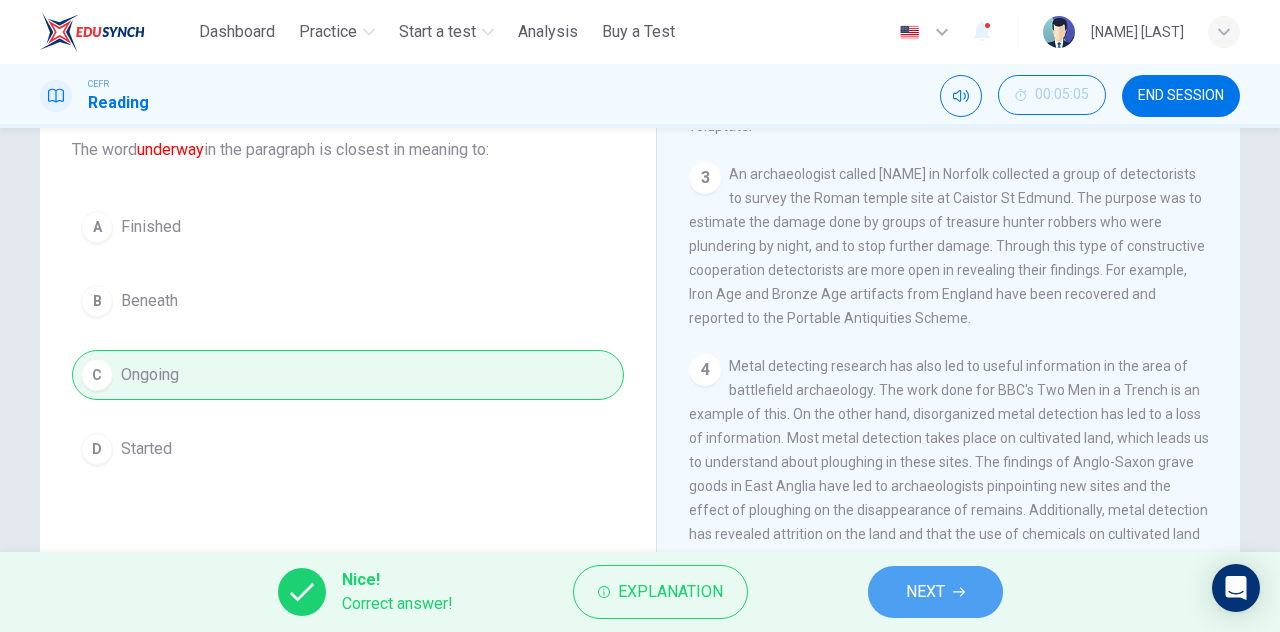 click on "NEXT" at bounding box center [935, 592] 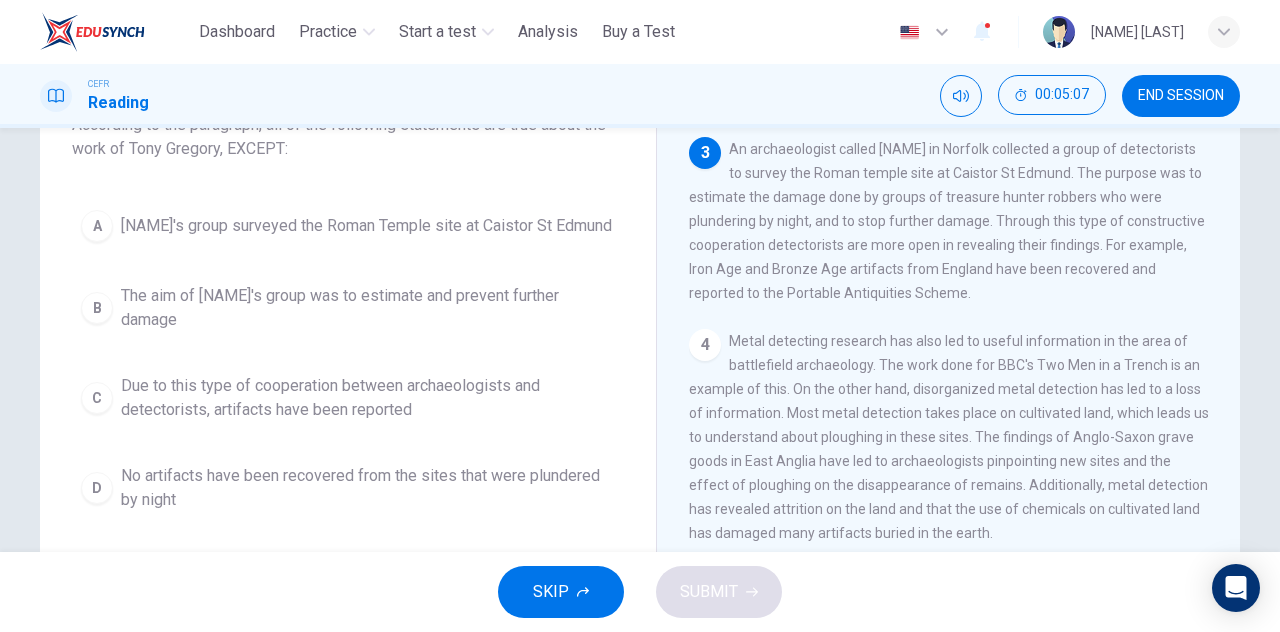 scroll, scrollTop: 152, scrollLeft: 0, axis: vertical 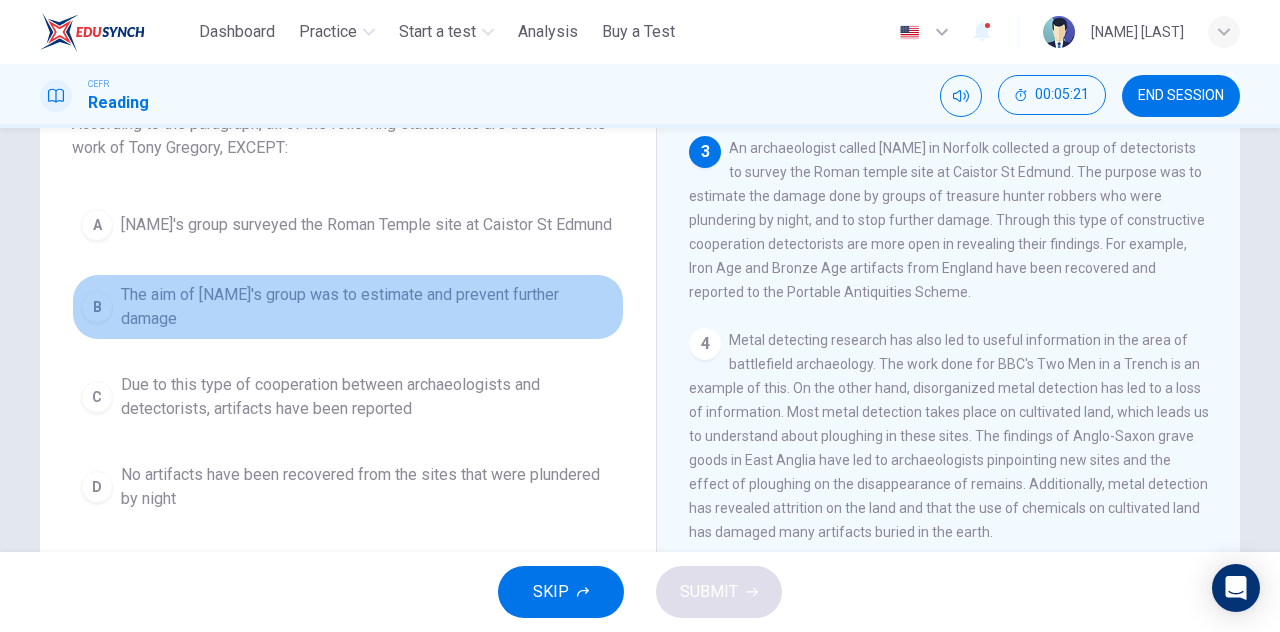 click on "The aim of [NAME]'s group was to estimate and prevent further damage" at bounding box center [366, 225] 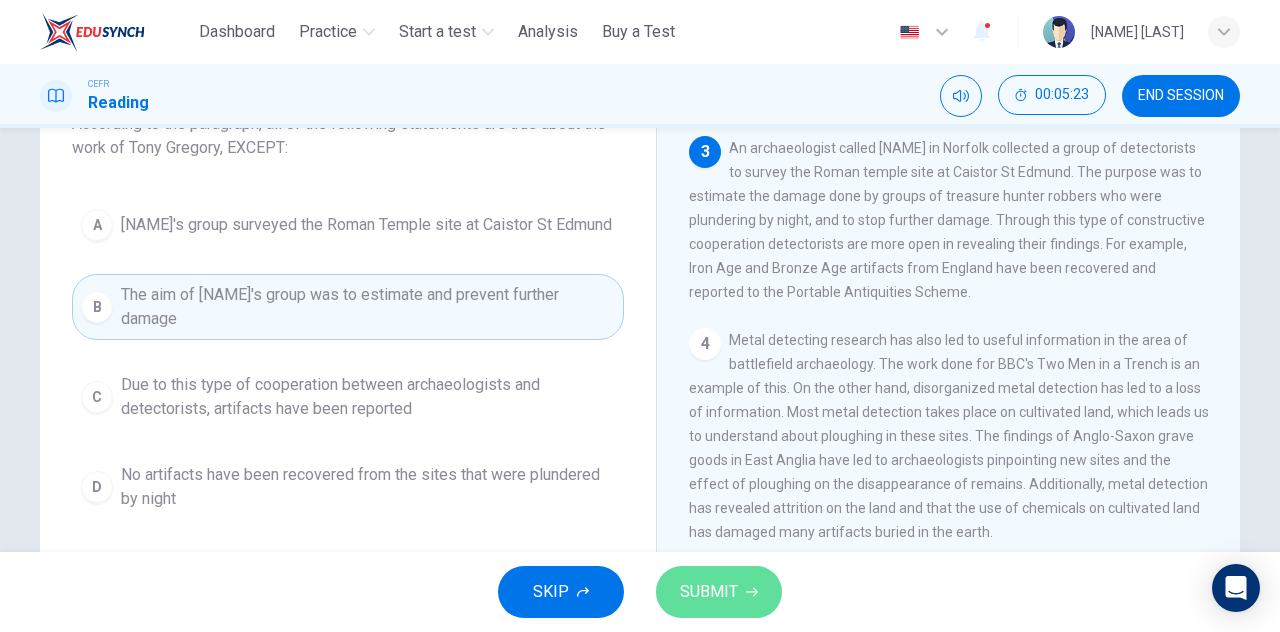 click on "SUBMIT" at bounding box center [709, 592] 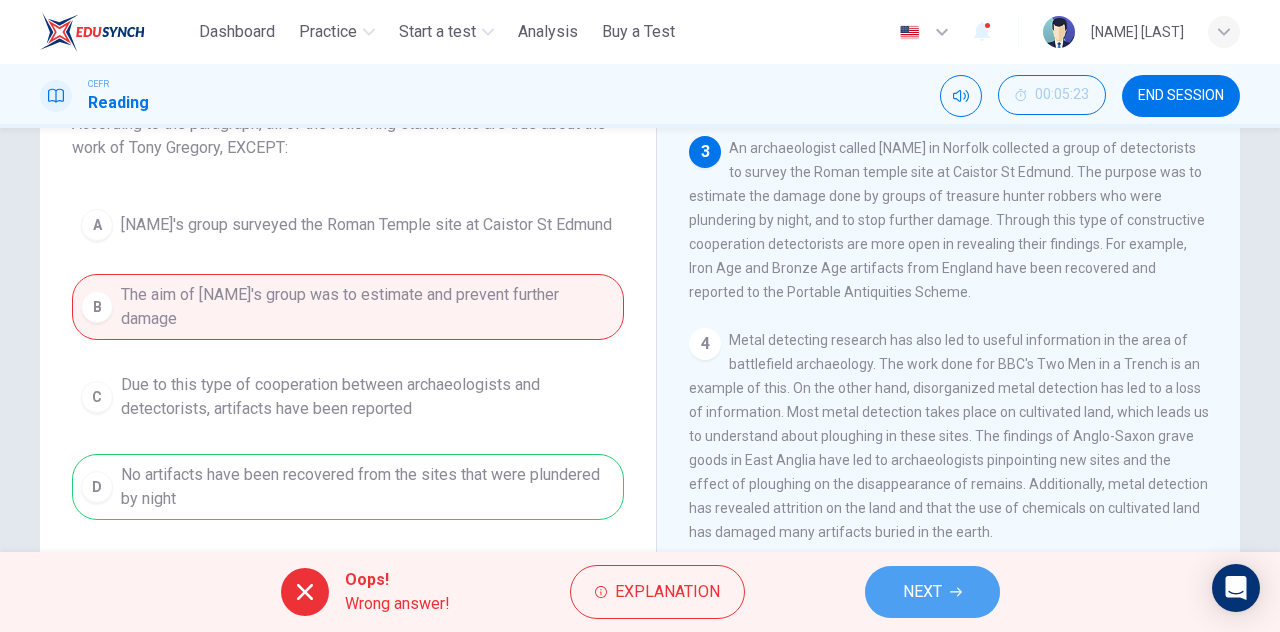 click on "NEXT" at bounding box center [932, 592] 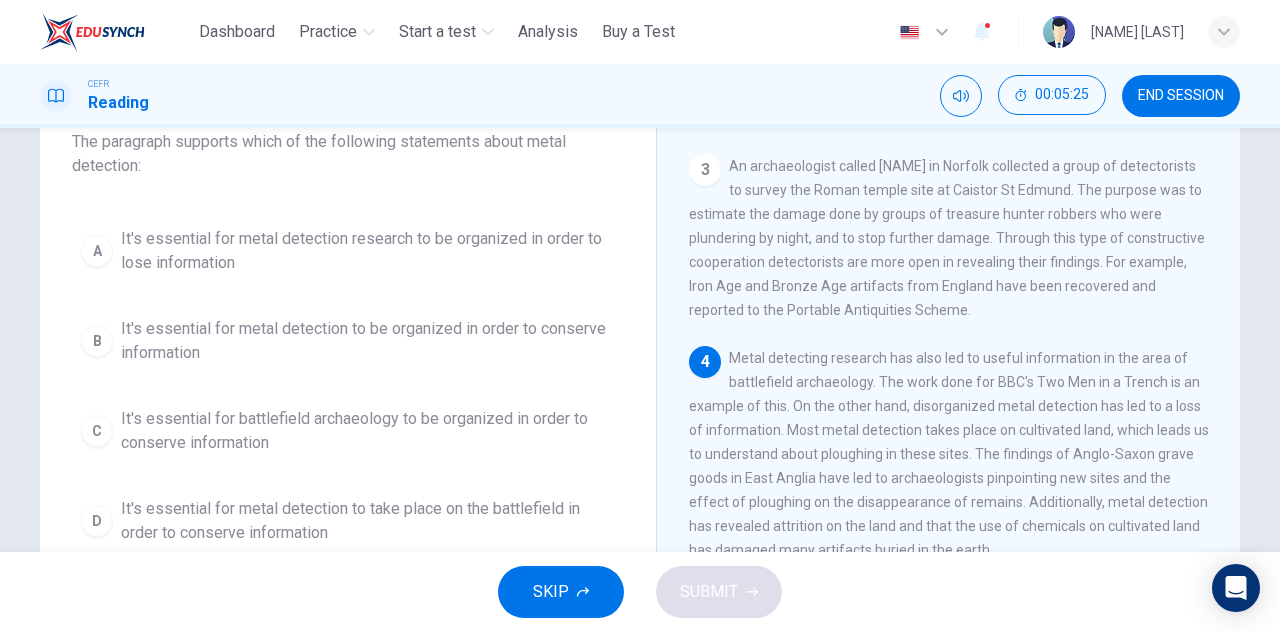 scroll, scrollTop: 143, scrollLeft: 0, axis: vertical 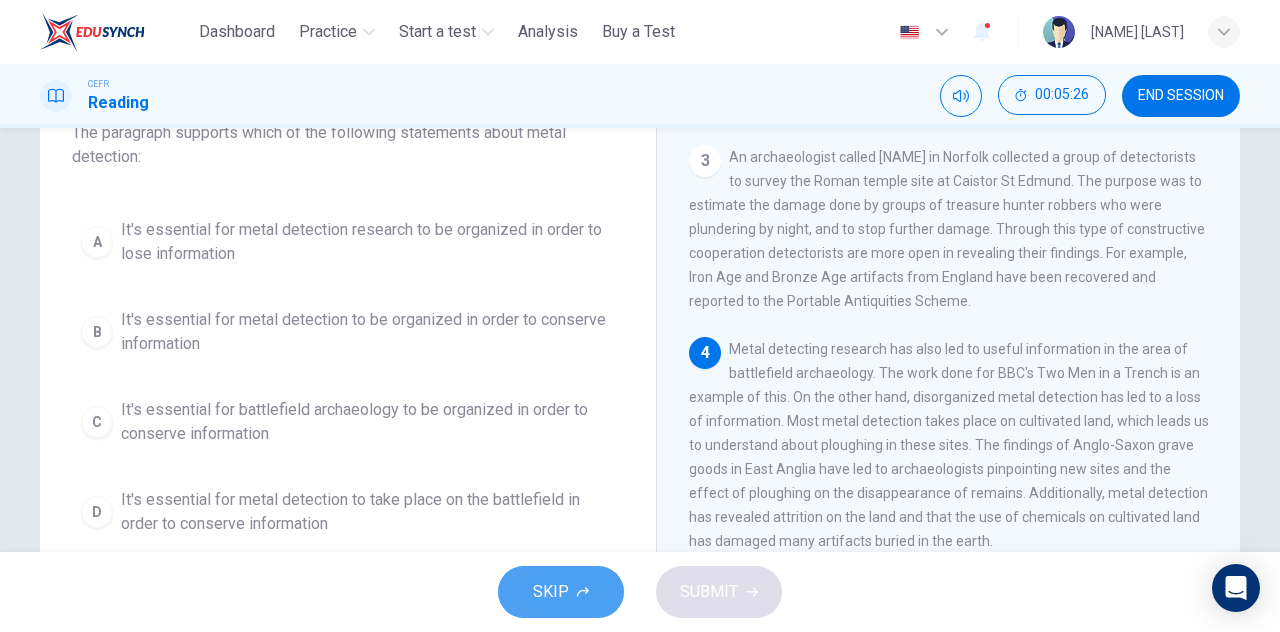 click on "SKIP" at bounding box center (561, 592) 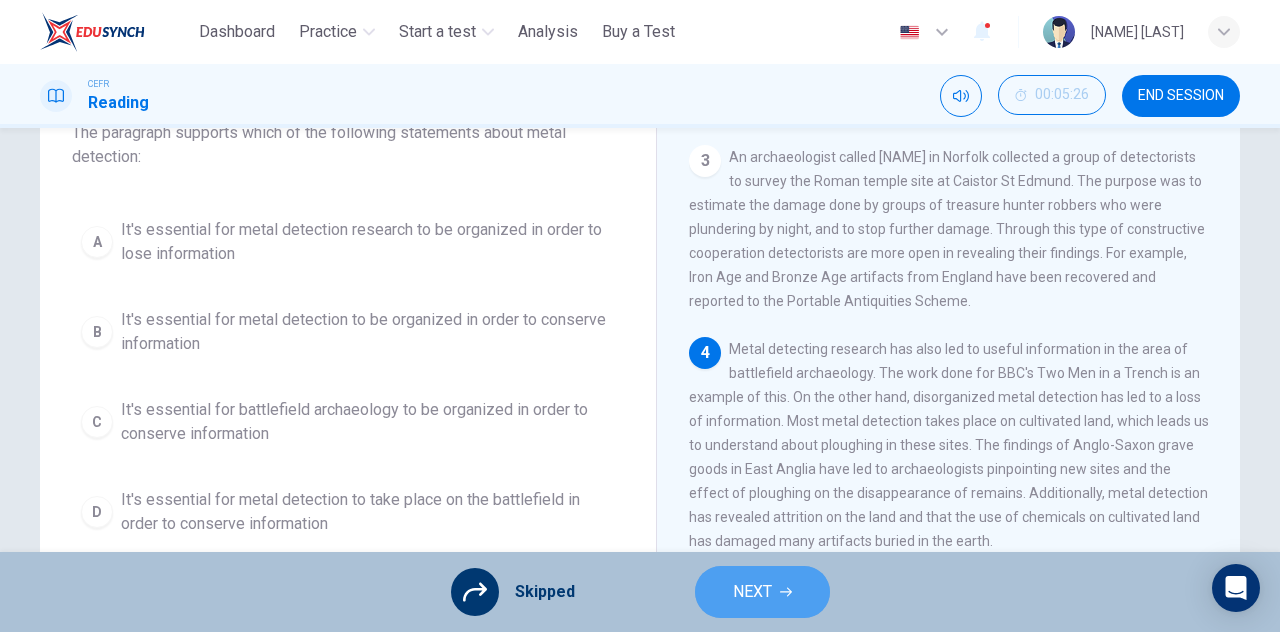 click on "NEXT" at bounding box center (762, 592) 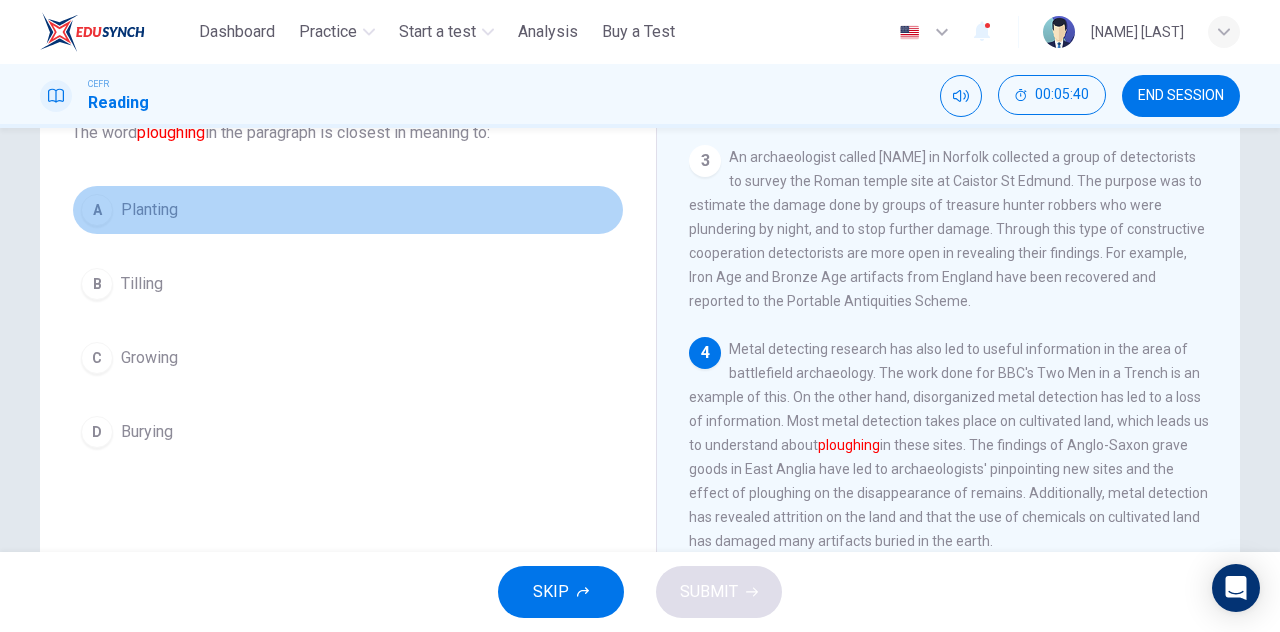 click on "Planting" at bounding box center (149, 210) 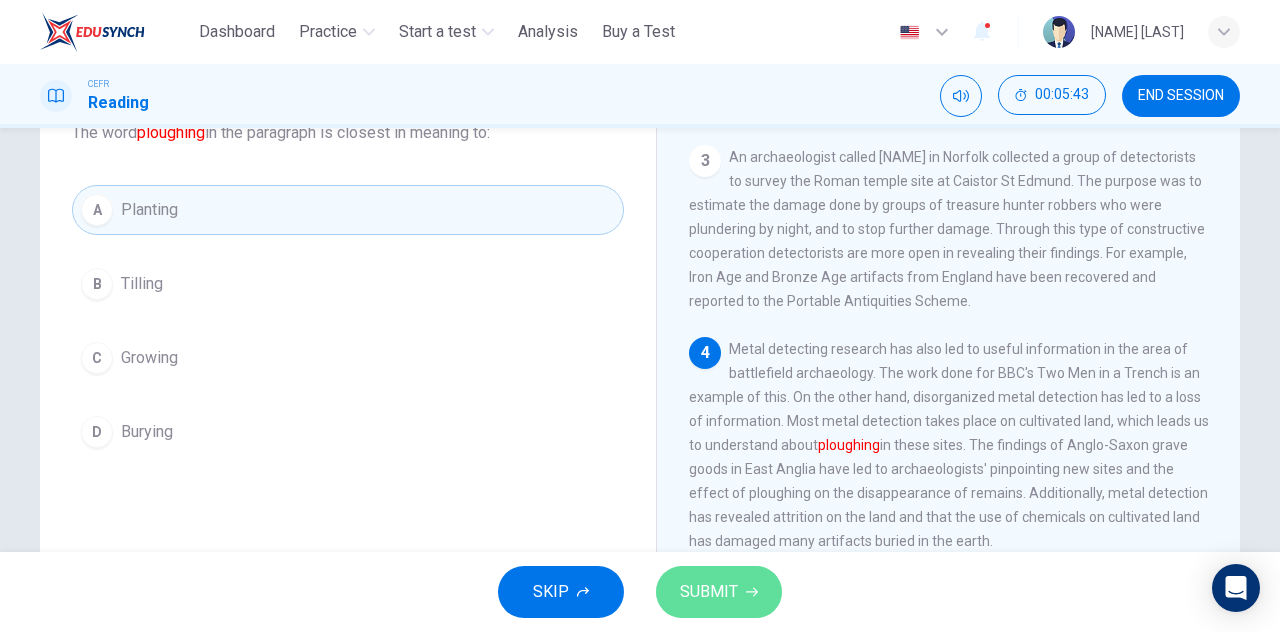 click on "SUBMIT" at bounding box center [709, 592] 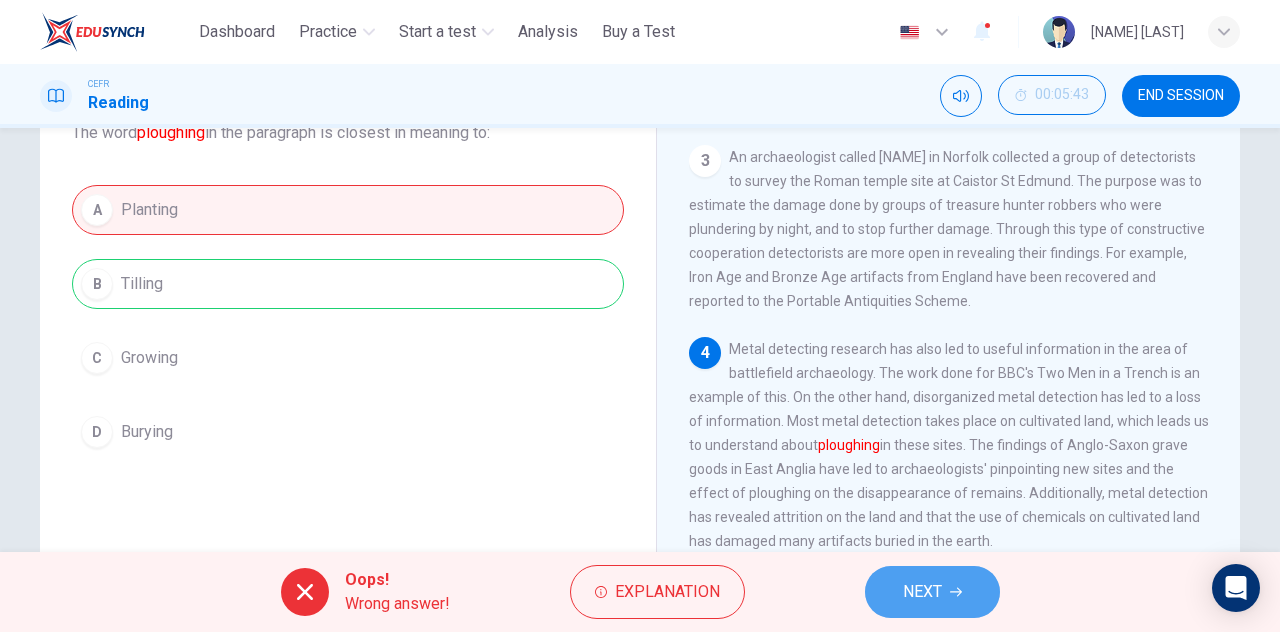 click on "NEXT" at bounding box center [922, 592] 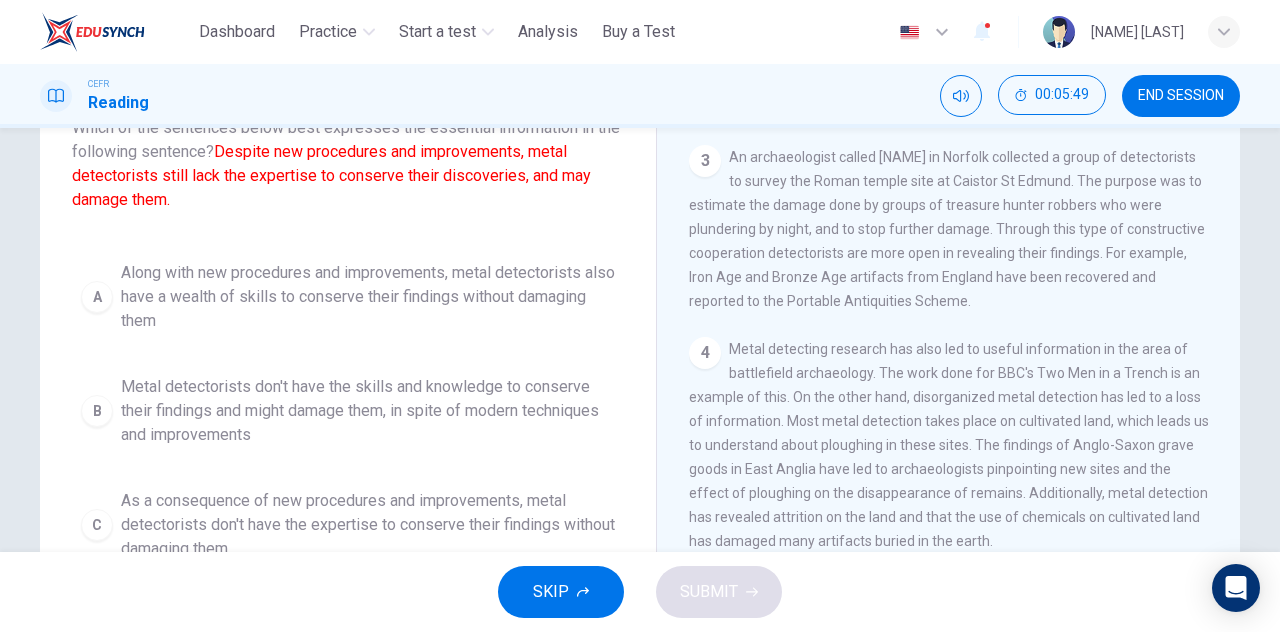 scroll, scrollTop: 6, scrollLeft: 0, axis: vertical 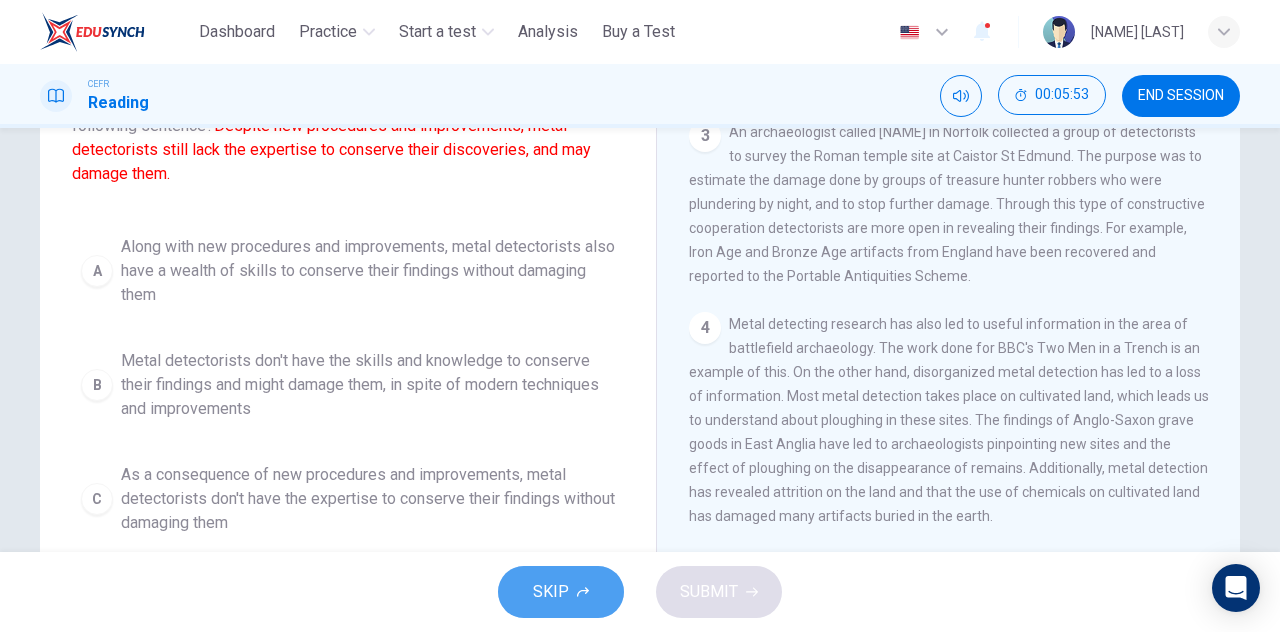 click on "SKIP" at bounding box center (561, 592) 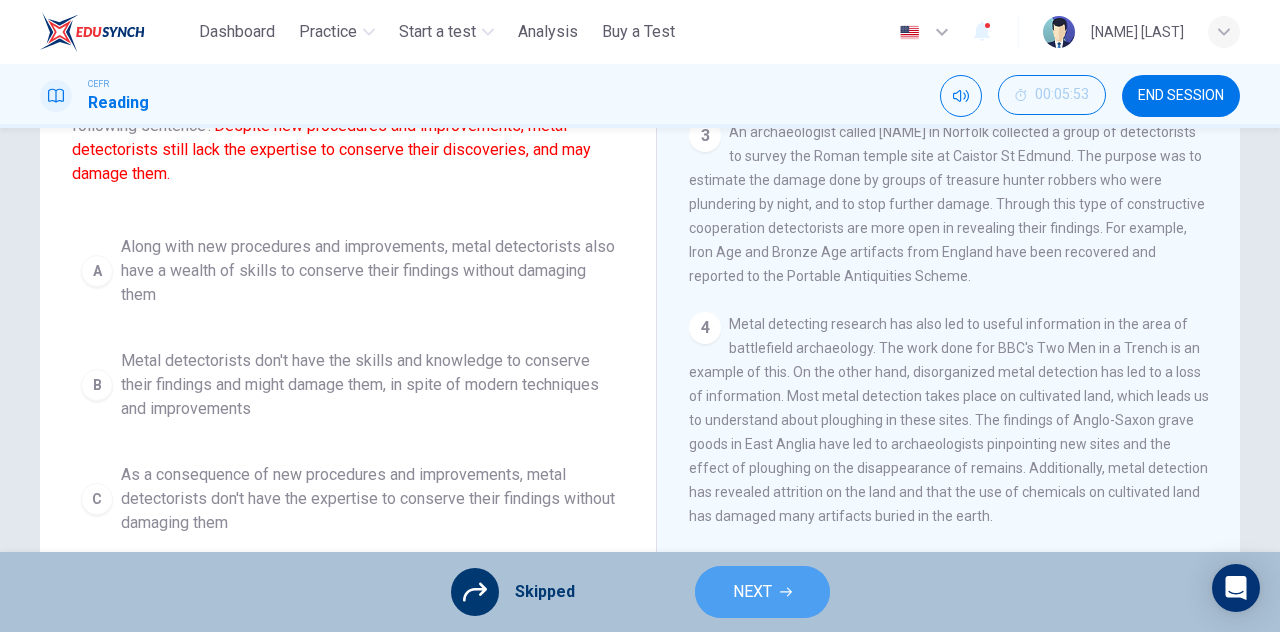 click on "NEXT" at bounding box center [762, 592] 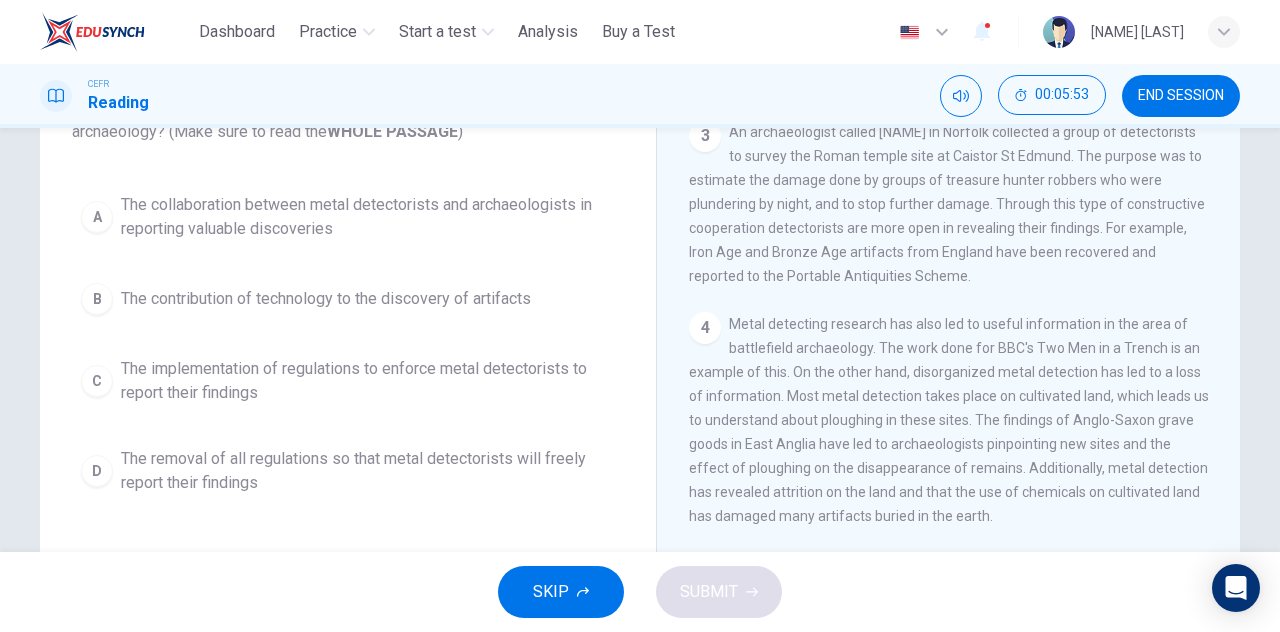 scroll, scrollTop: 0, scrollLeft: 0, axis: both 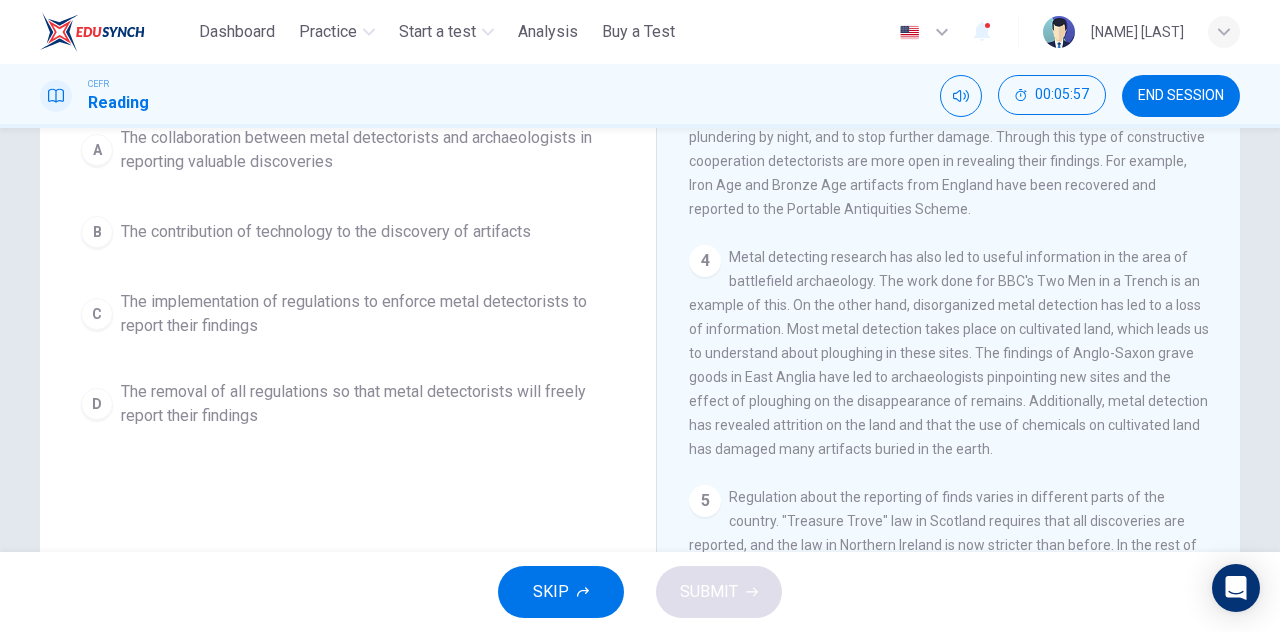 click on "SKIP" at bounding box center (561, 592) 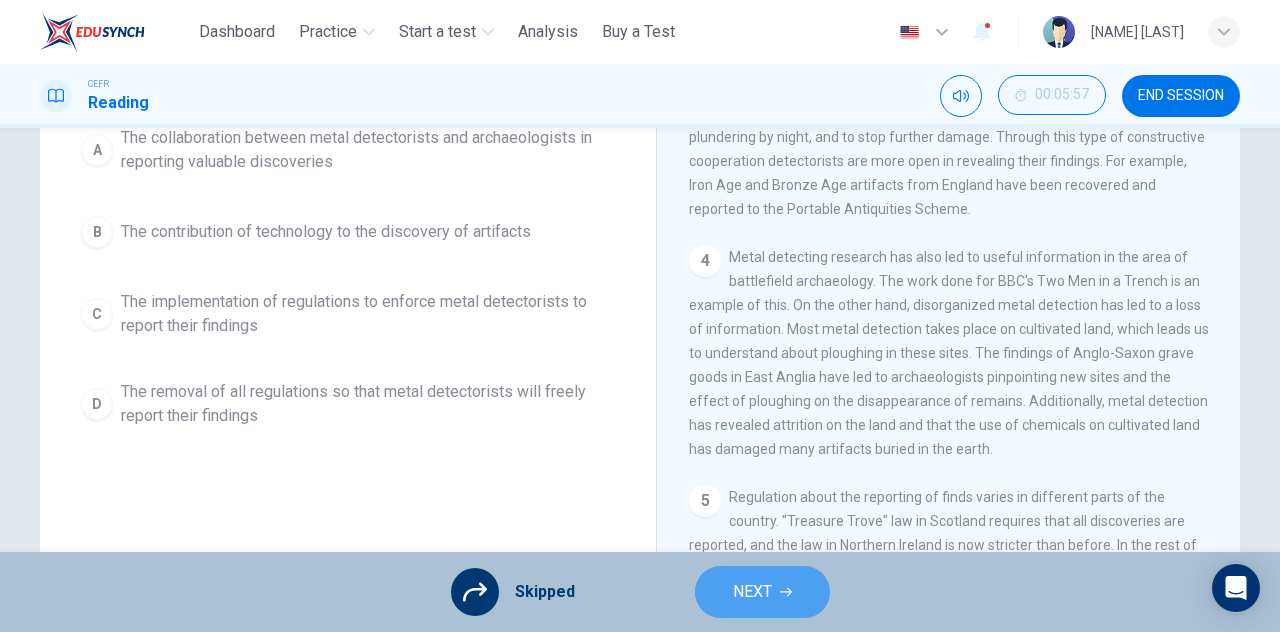 click on "NEXT" at bounding box center (762, 592) 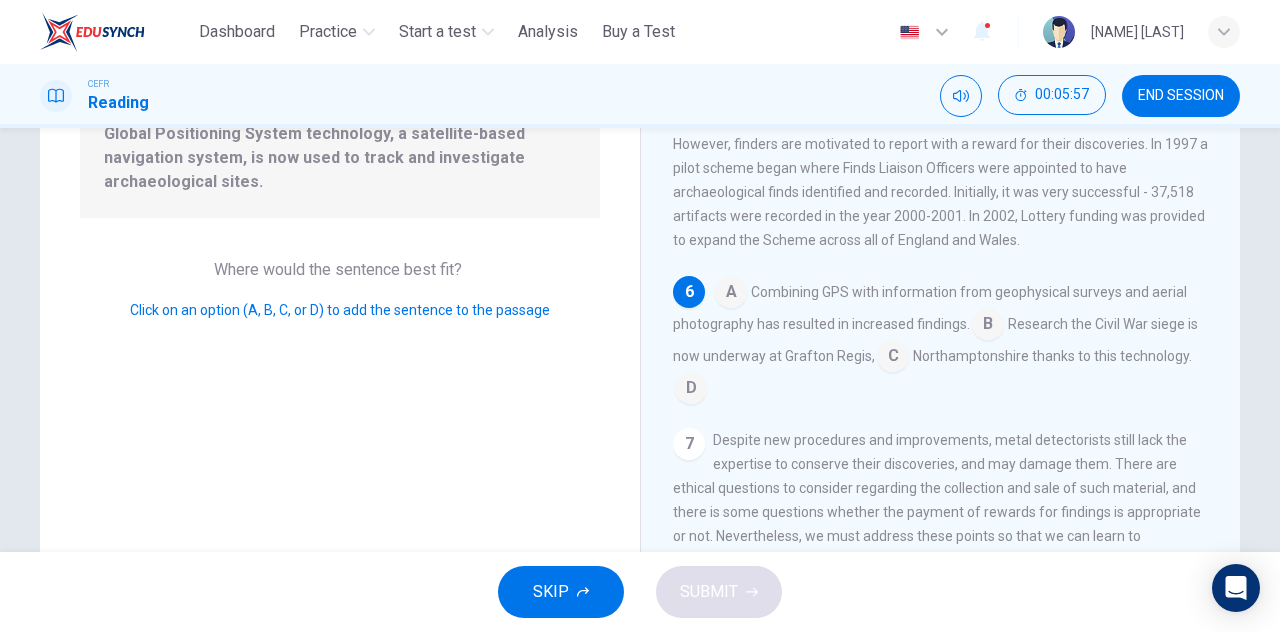 scroll, scrollTop: 978, scrollLeft: 0, axis: vertical 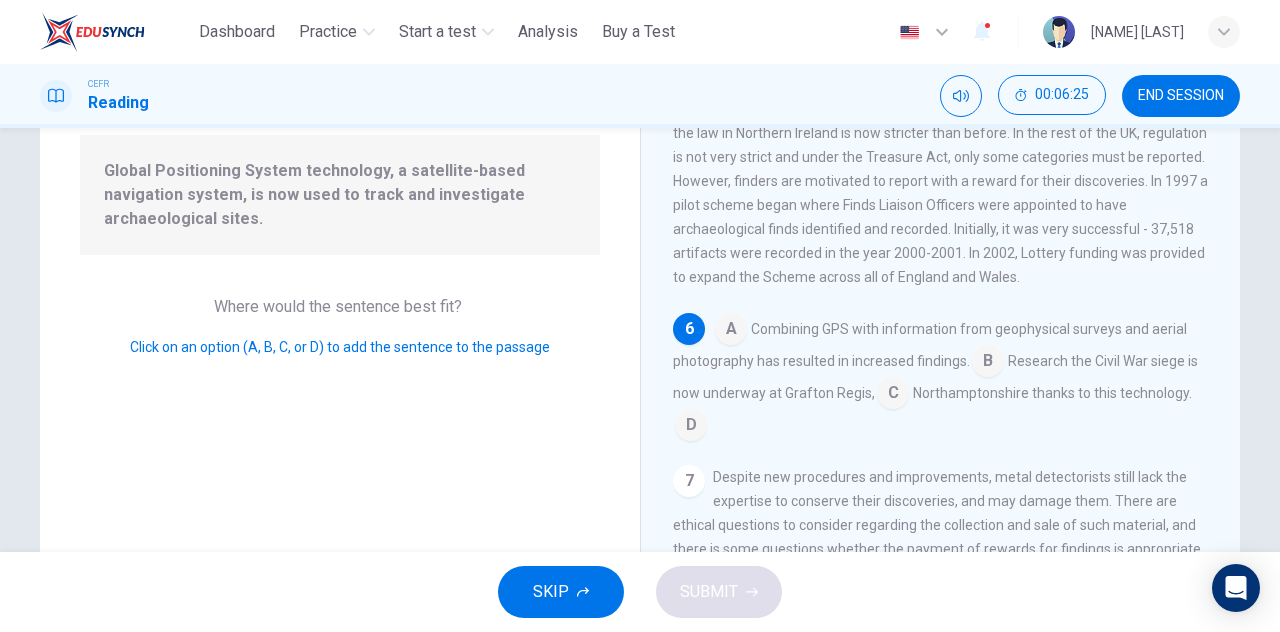 click at bounding box center (731, 331) 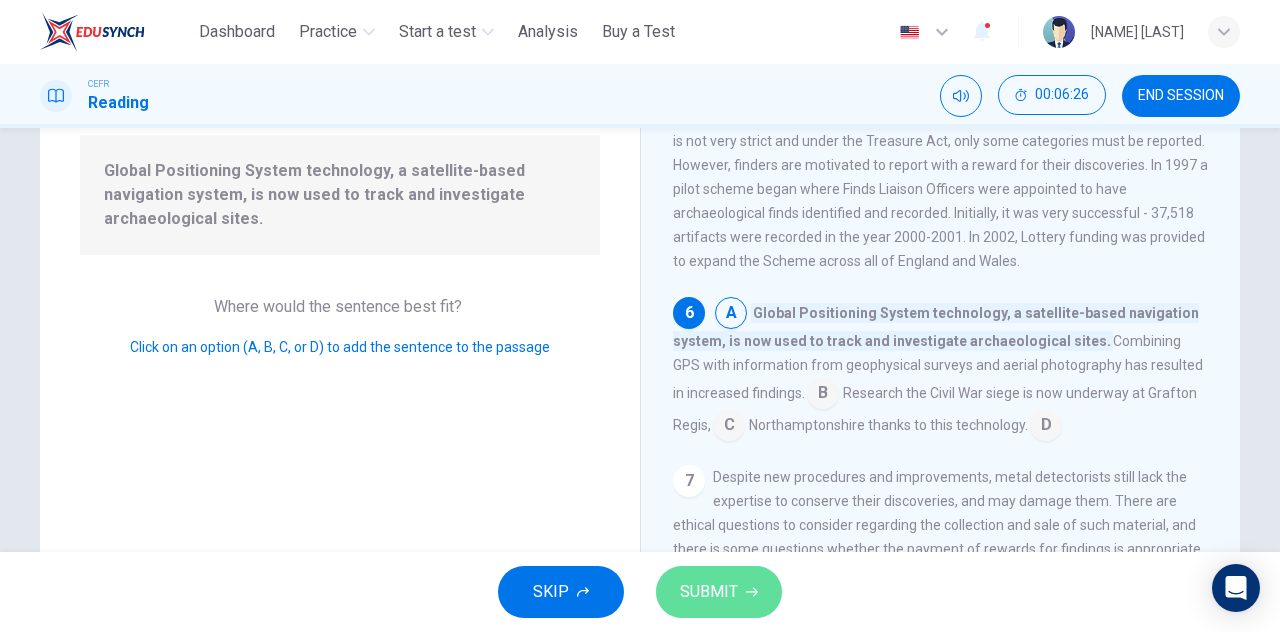click on "SUBMIT" at bounding box center (719, 592) 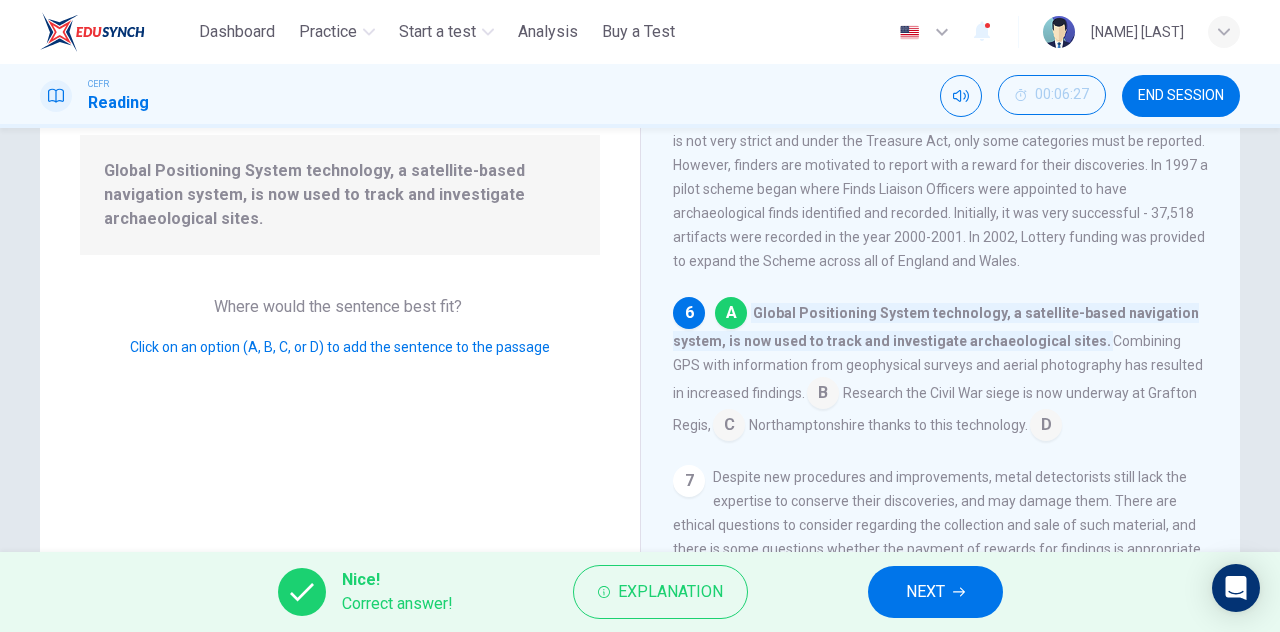 click on "NEXT" at bounding box center [935, 592] 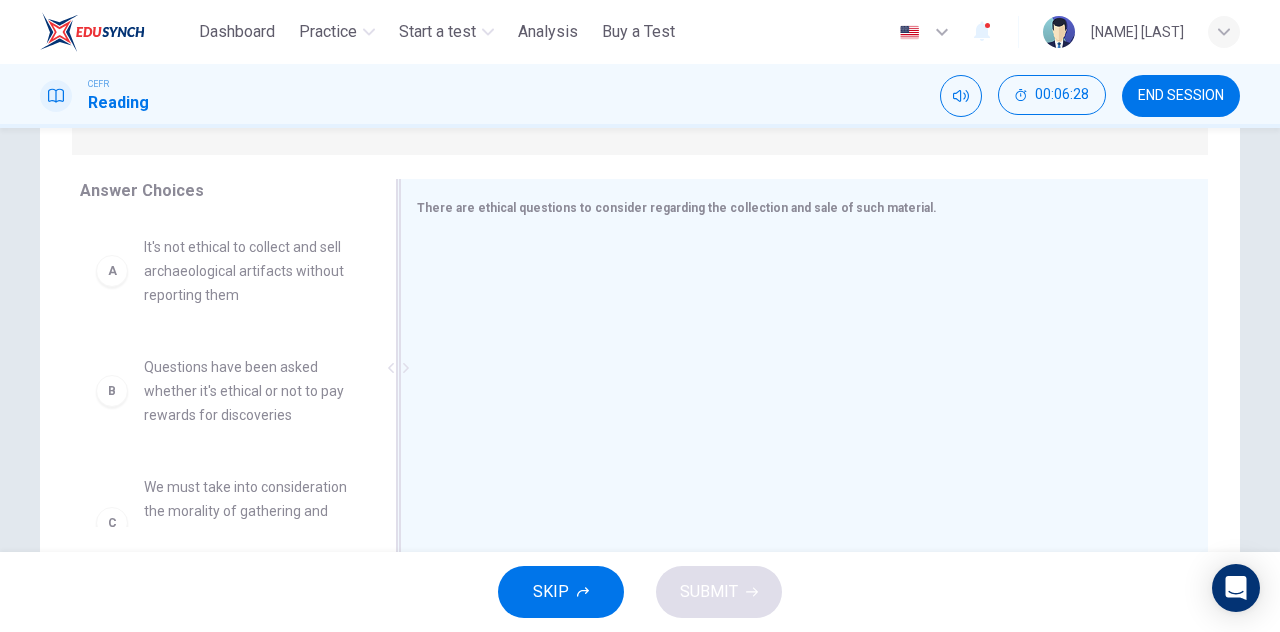 scroll, scrollTop: 295, scrollLeft: 0, axis: vertical 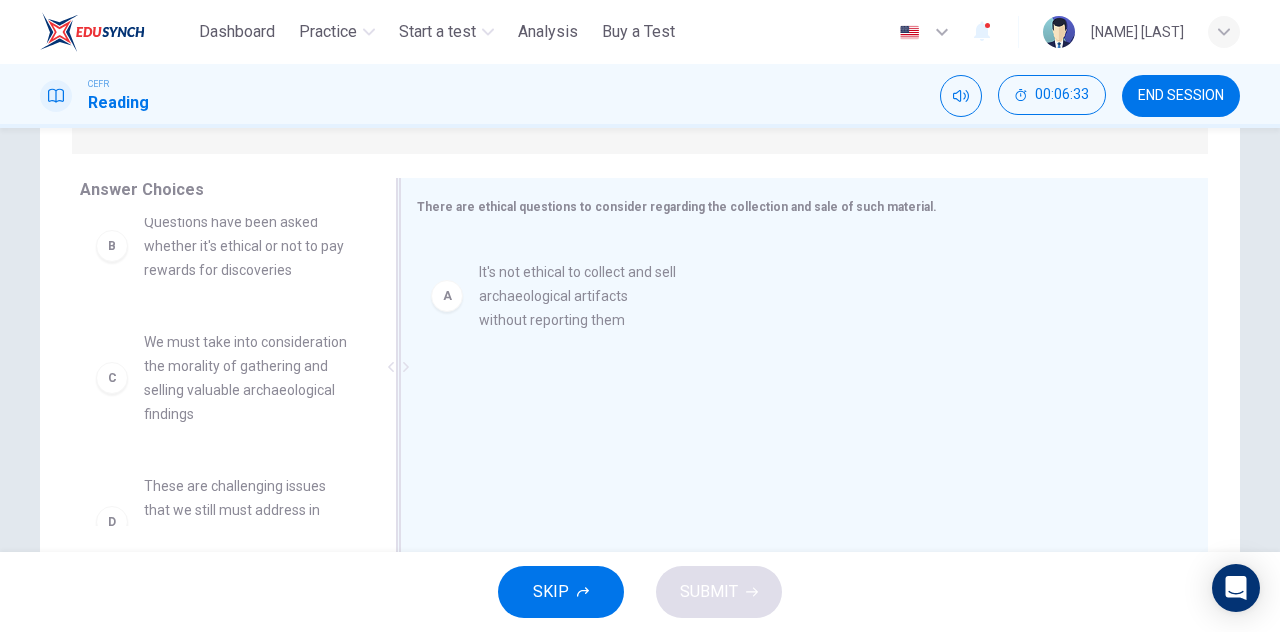 drag, startPoint x: 263, startPoint y: 269, endPoint x: 610, endPoint y: 336, distance: 353.40912 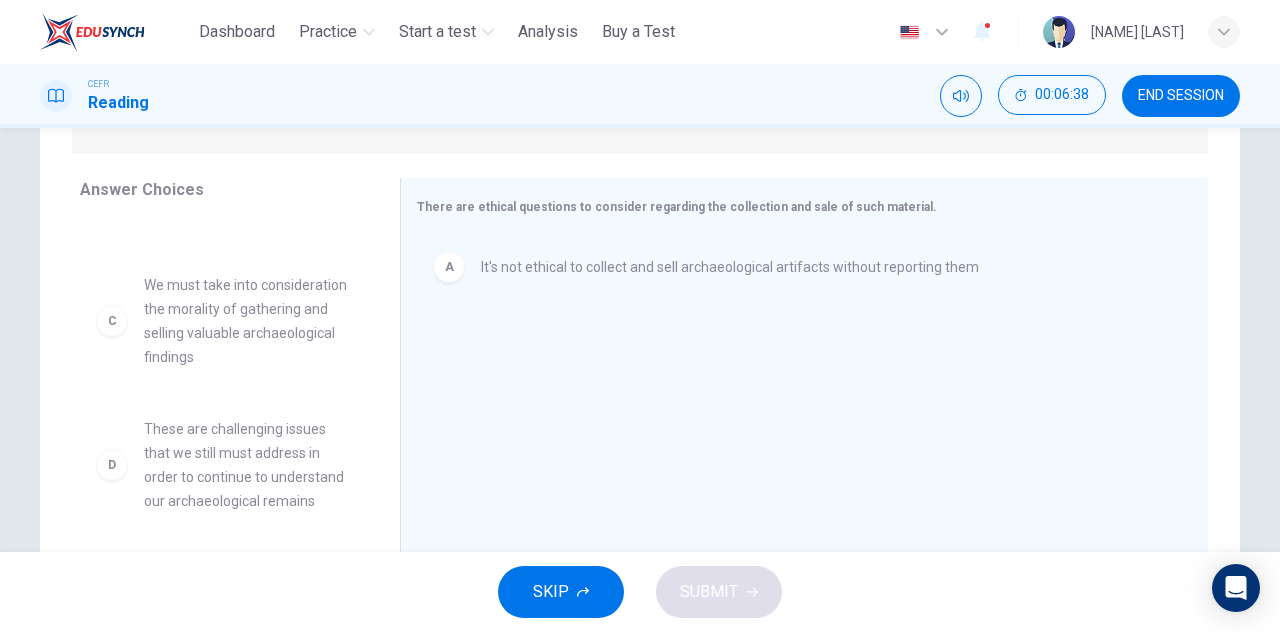 scroll, scrollTop: 84, scrollLeft: 0, axis: vertical 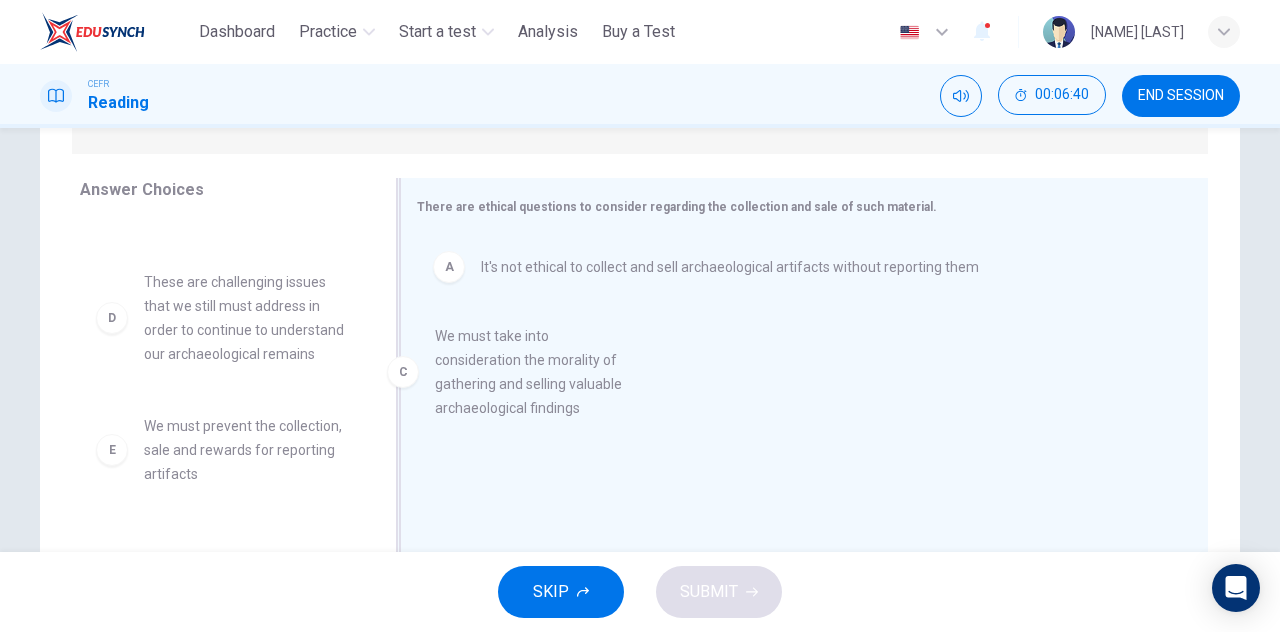 drag, startPoint x: 226, startPoint y: 351, endPoint x: 535, endPoint y: 407, distance: 314.03345 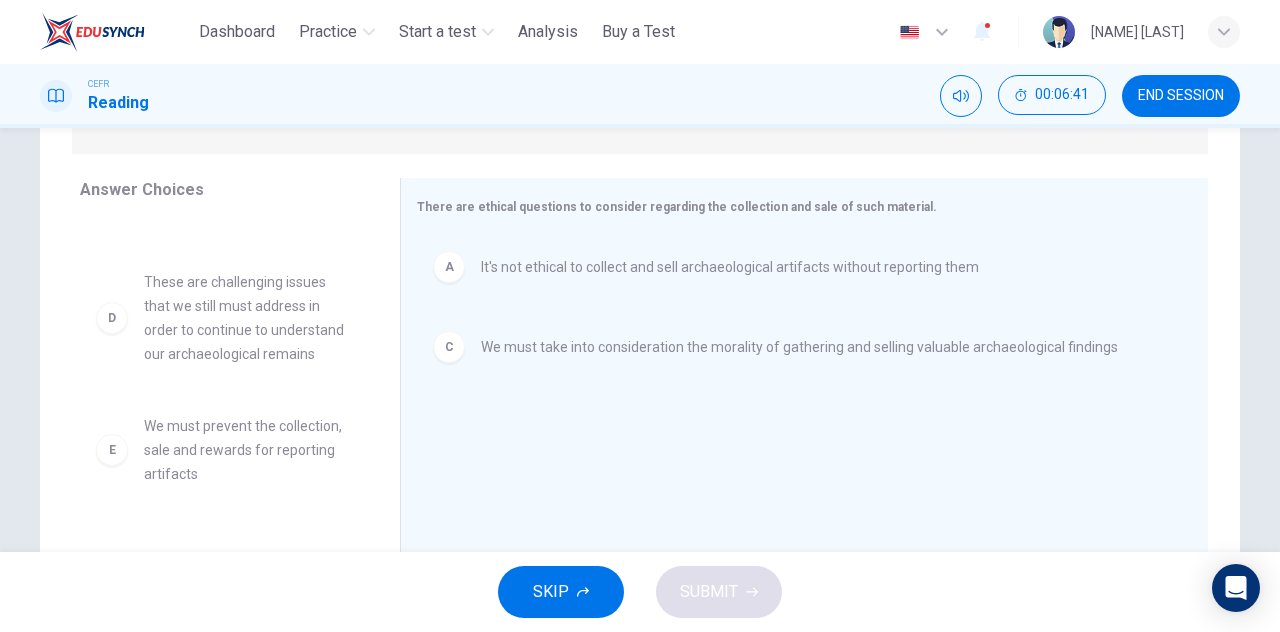 scroll, scrollTop: 180, scrollLeft: 0, axis: vertical 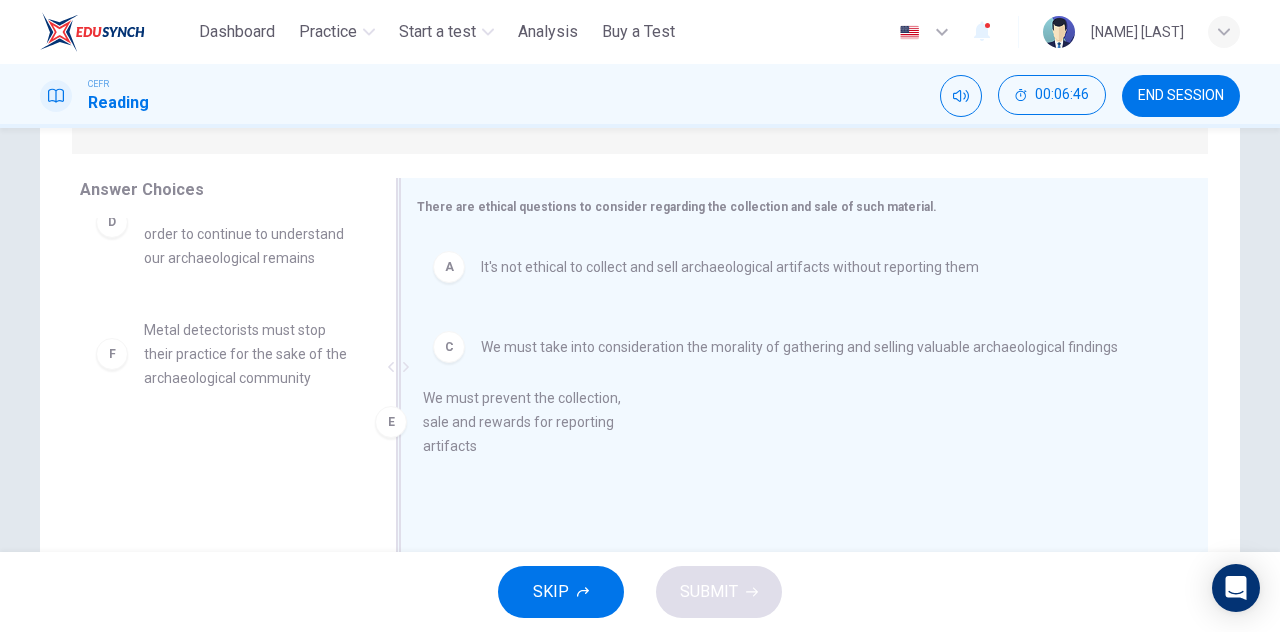 drag, startPoint x: 204, startPoint y: 345, endPoint x: 544, endPoint y: 421, distance: 348.3906 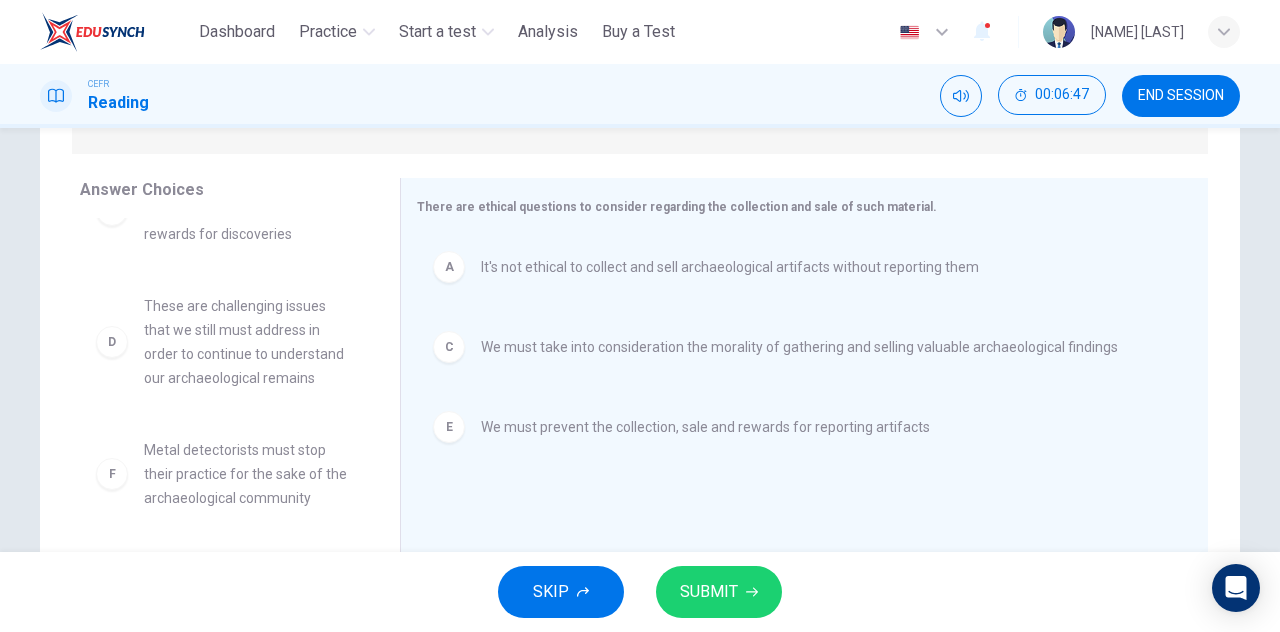 scroll, scrollTop: 60, scrollLeft: 0, axis: vertical 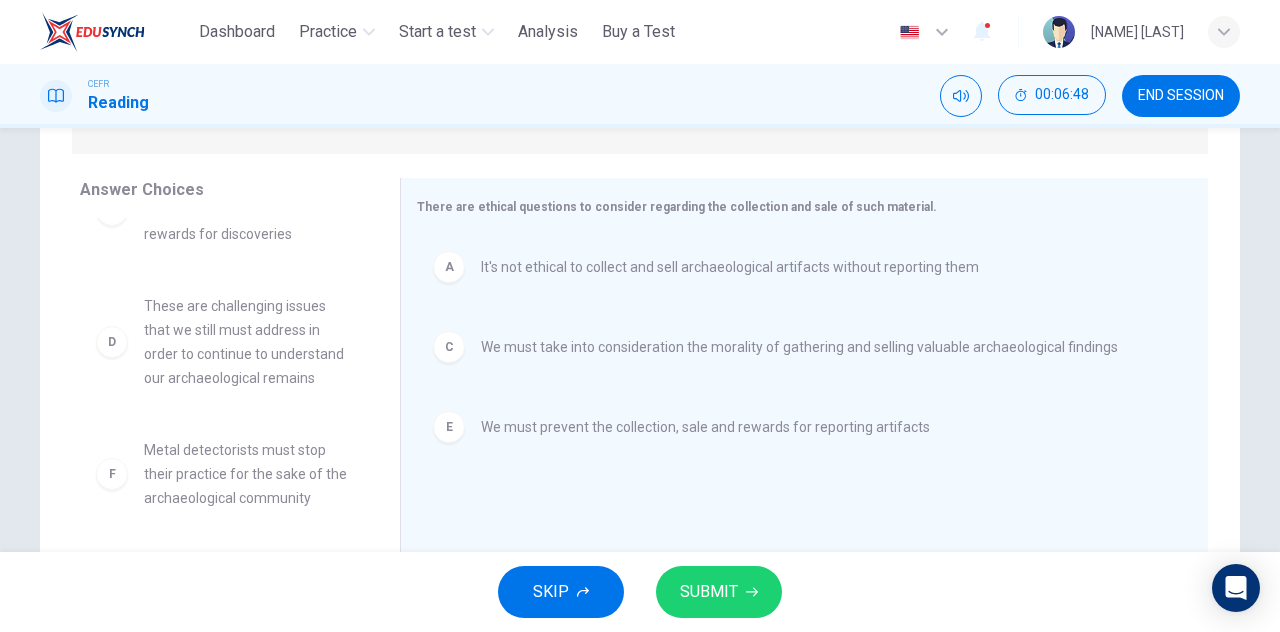 click on "SKIP SUBMIT" at bounding box center [640, 592] 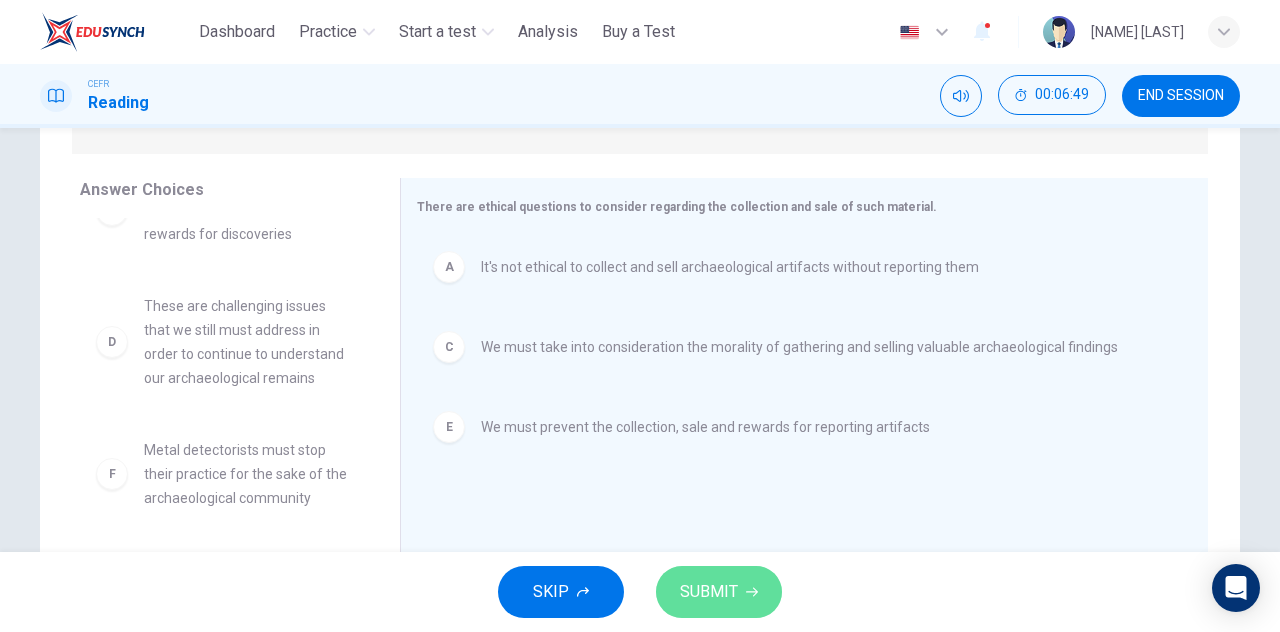 click on "SUBMIT" at bounding box center (719, 592) 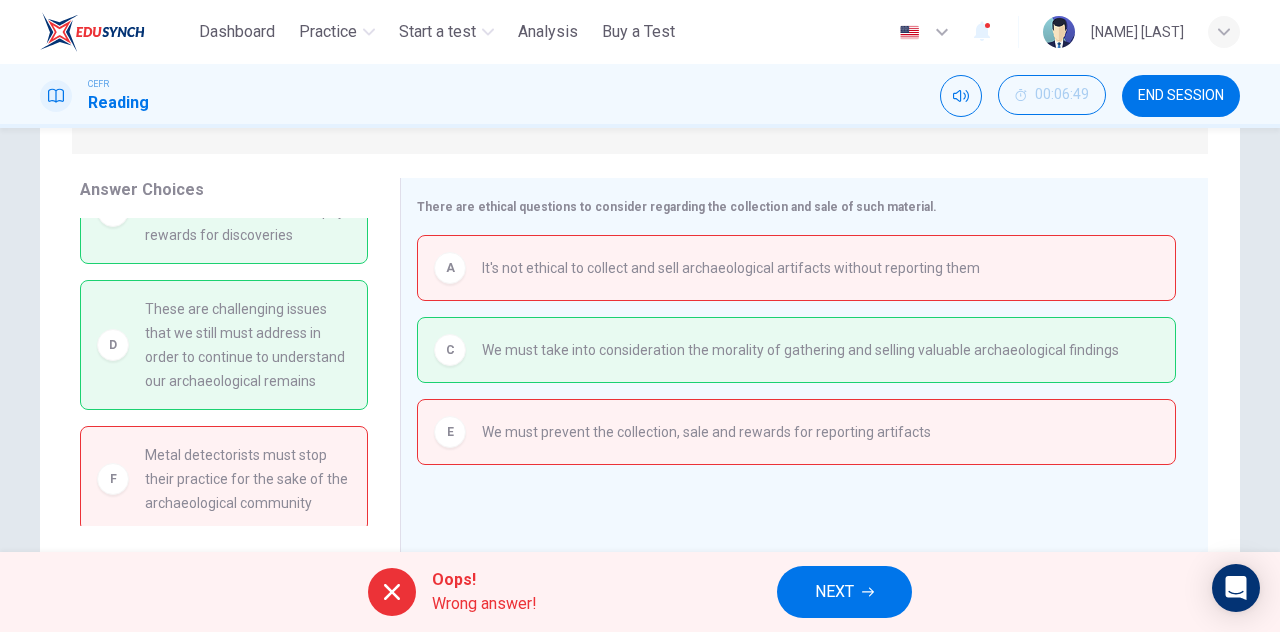 scroll, scrollTop: 0, scrollLeft: 0, axis: both 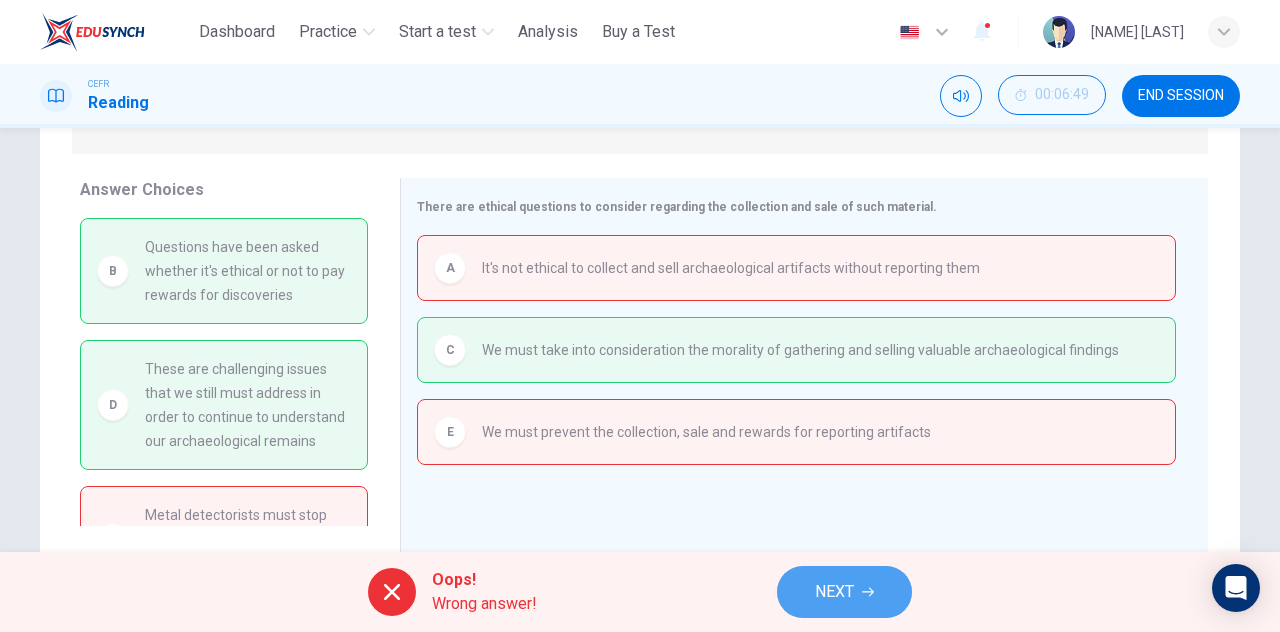 click on "NEXT" at bounding box center [834, 592] 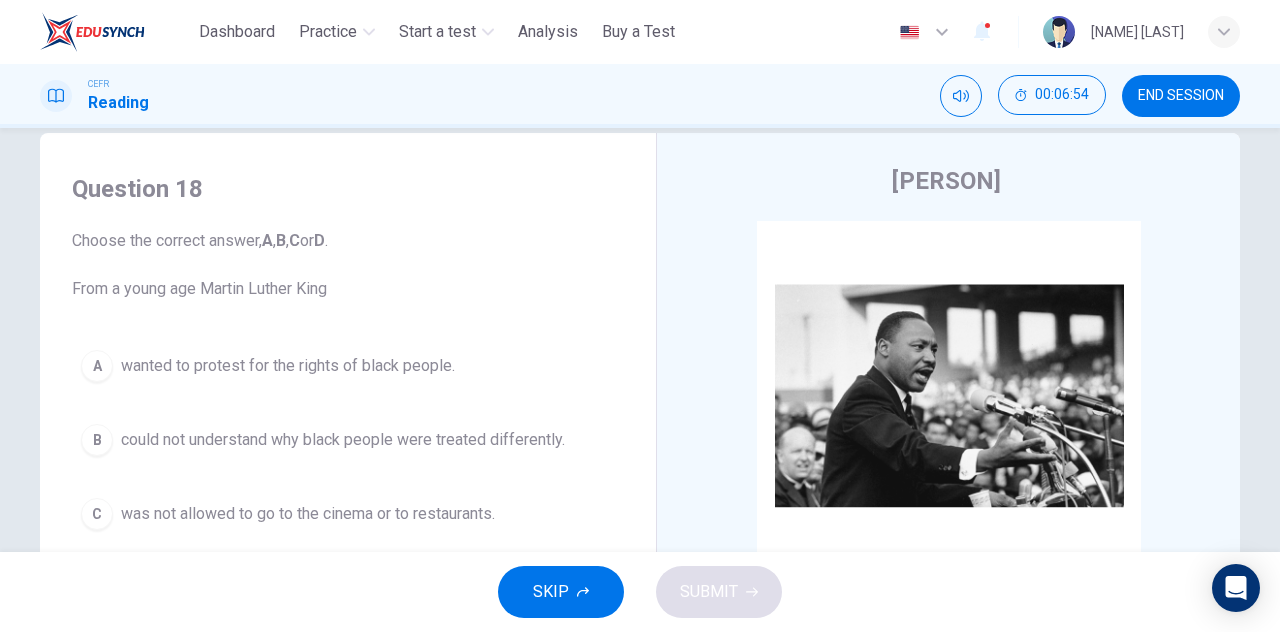 scroll, scrollTop: 0, scrollLeft: 0, axis: both 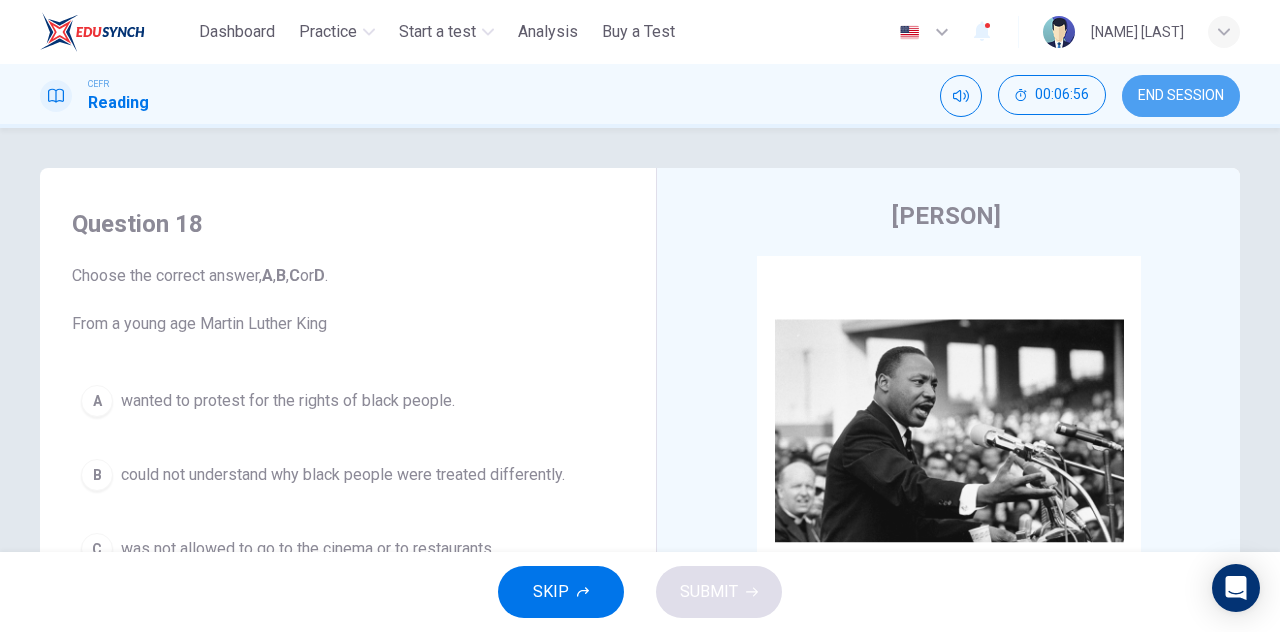 click on "END SESSION" at bounding box center (1181, 96) 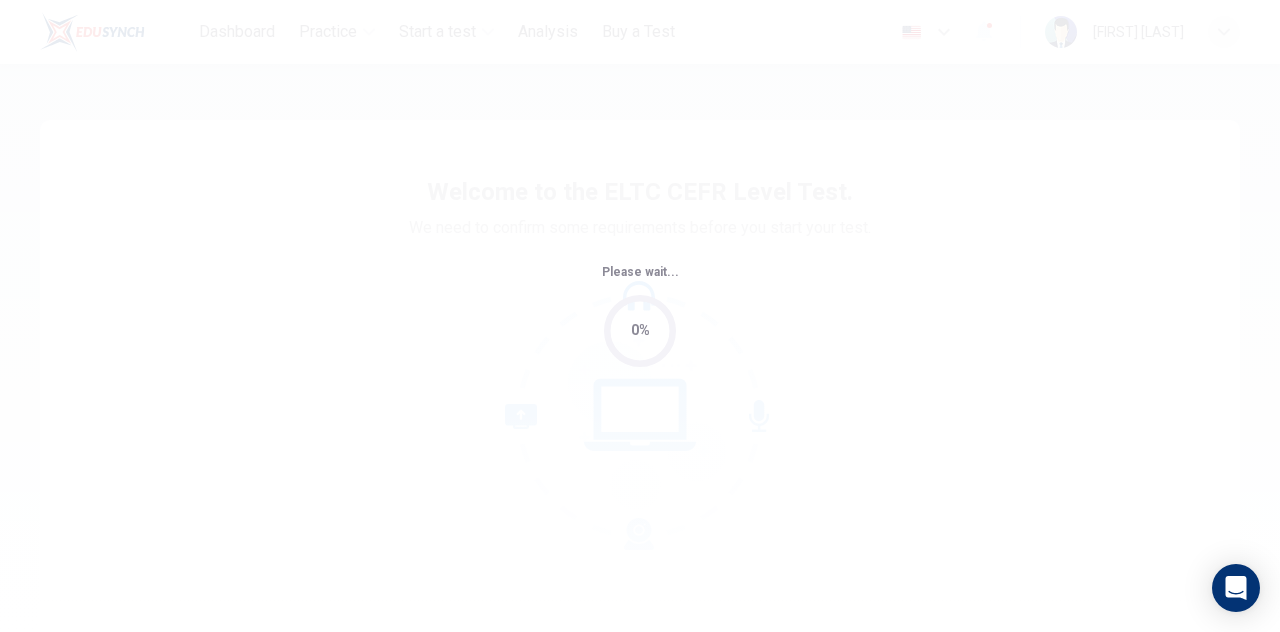 scroll, scrollTop: 0, scrollLeft: 0, axis: both 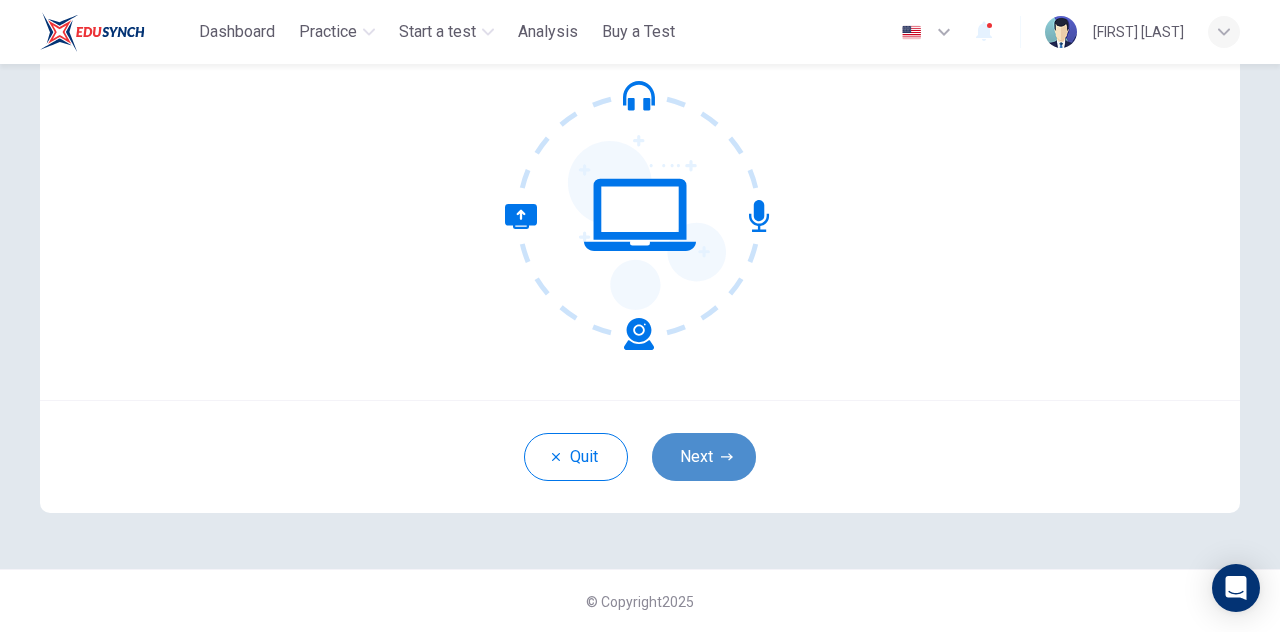 click on "Next" at bounding box center (704, 457) 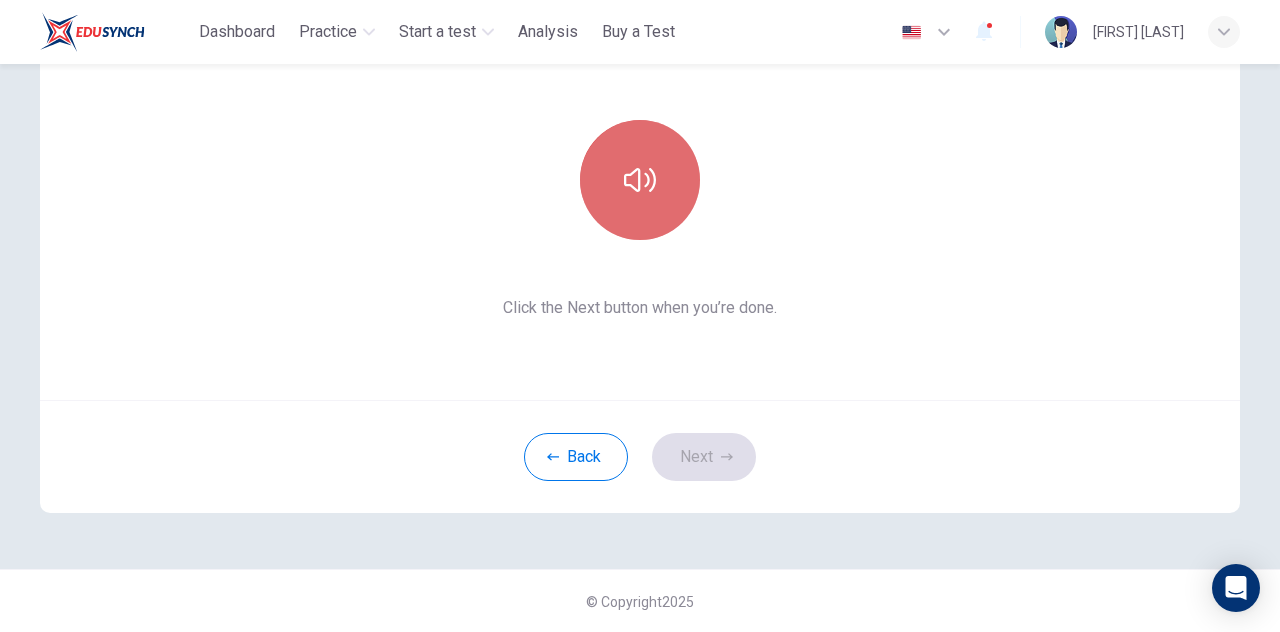 click at bounding box center (640, 180) 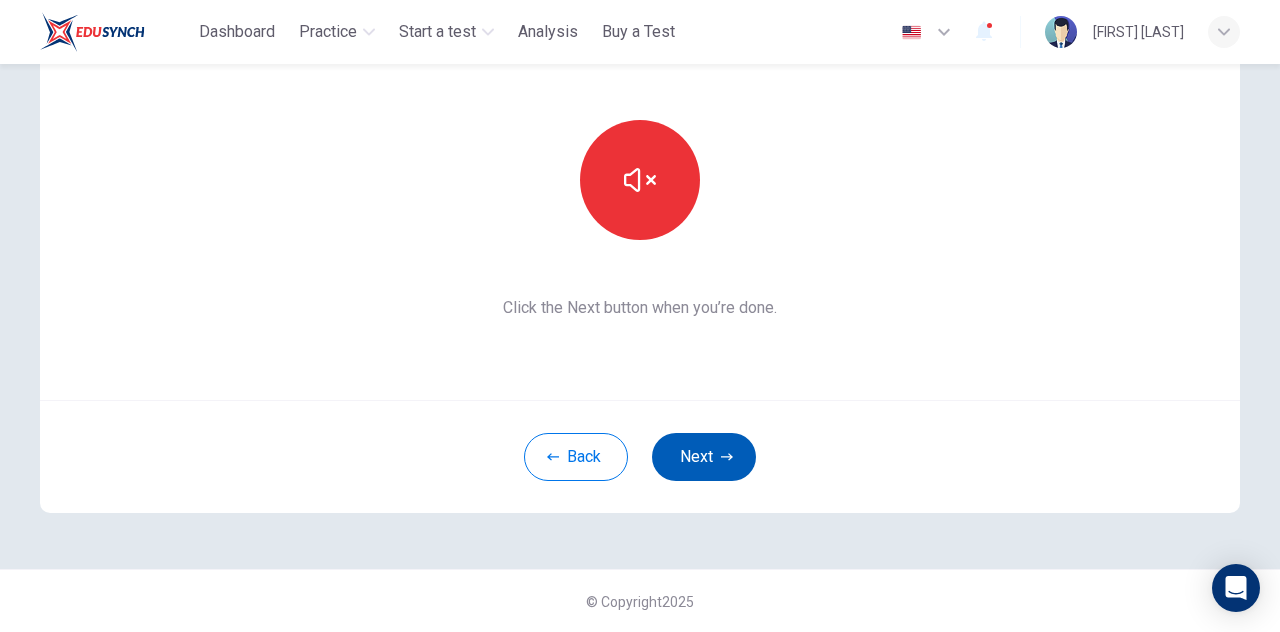 type 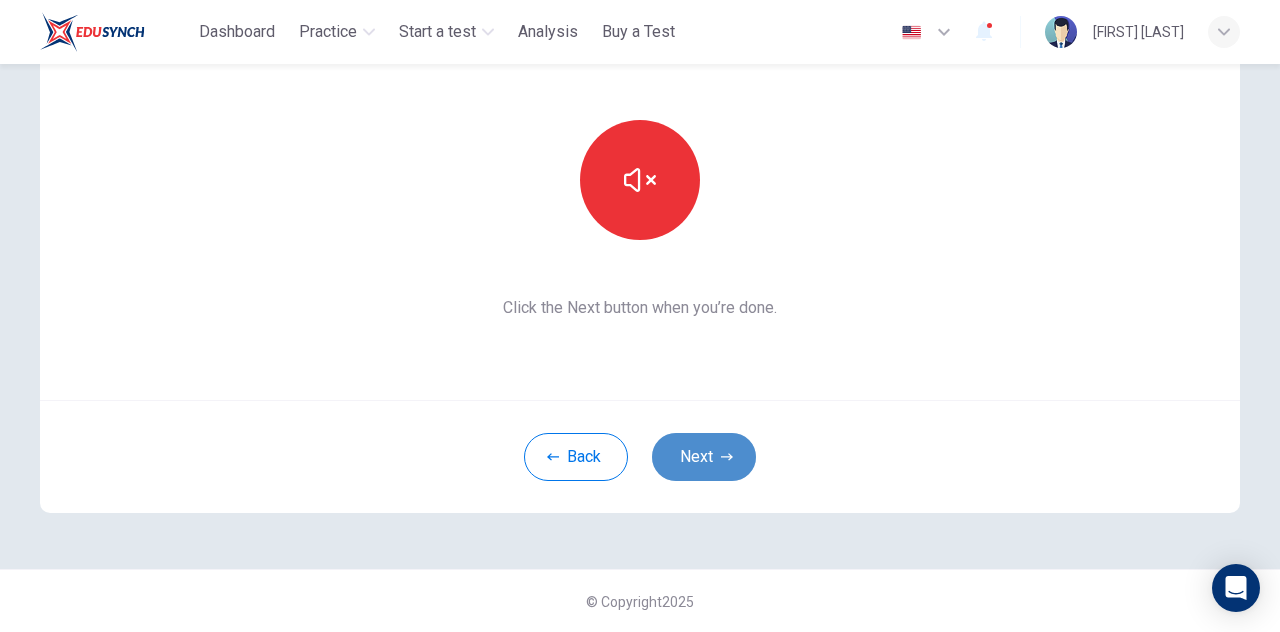 click at bounding box center [727, 456] 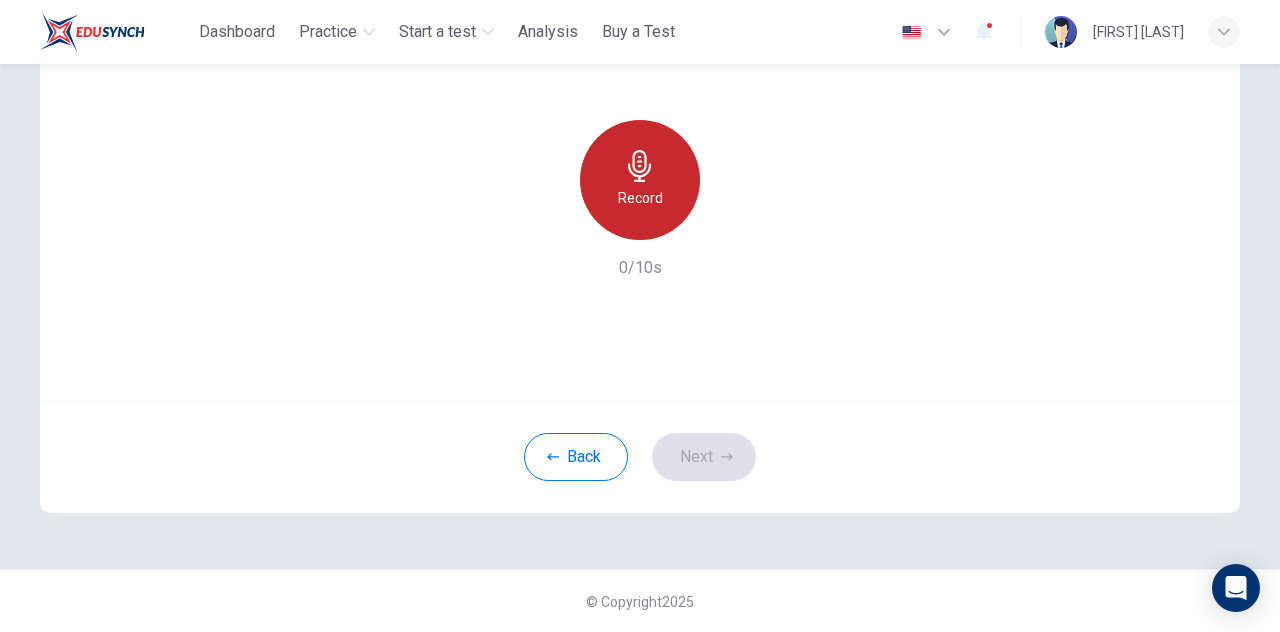 click on "Record" at bounding box center [640, 180] 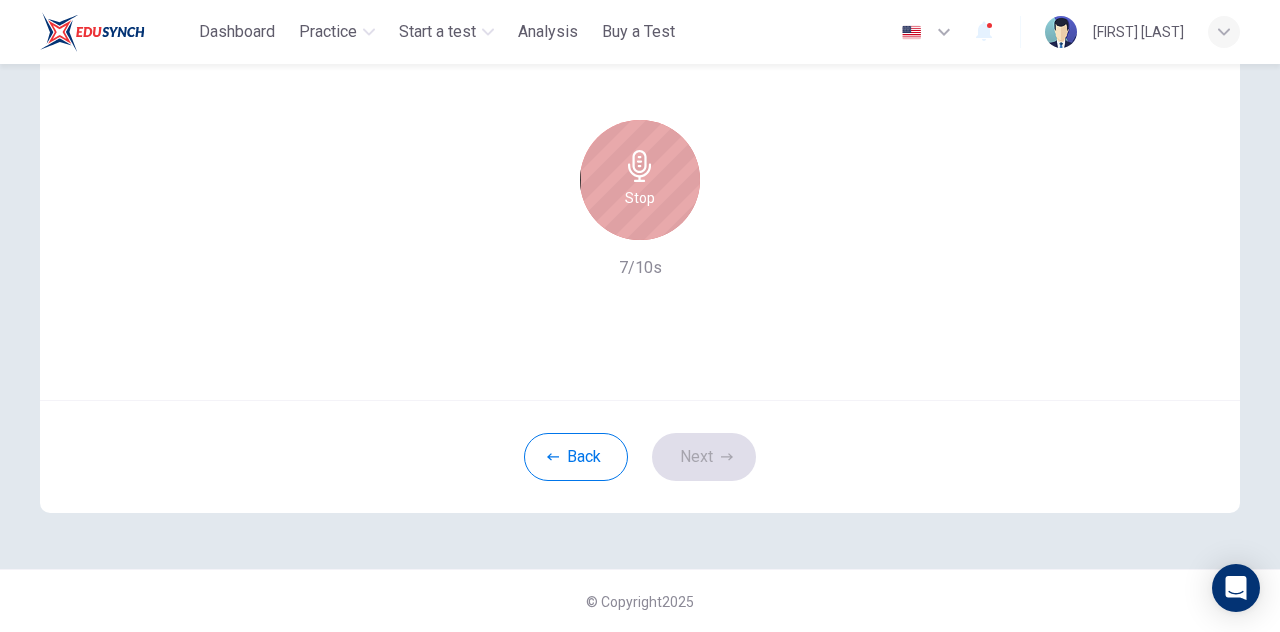click on "Stop" at bounding box center (640, 180) 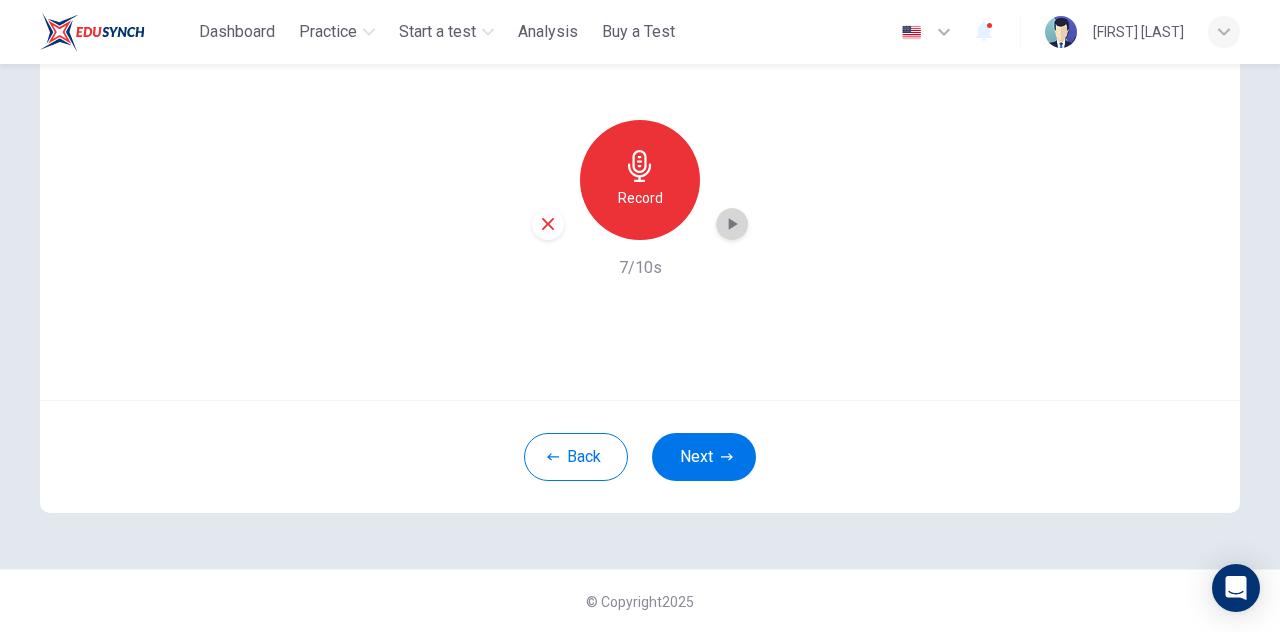 click at bounding box center (732, 224) 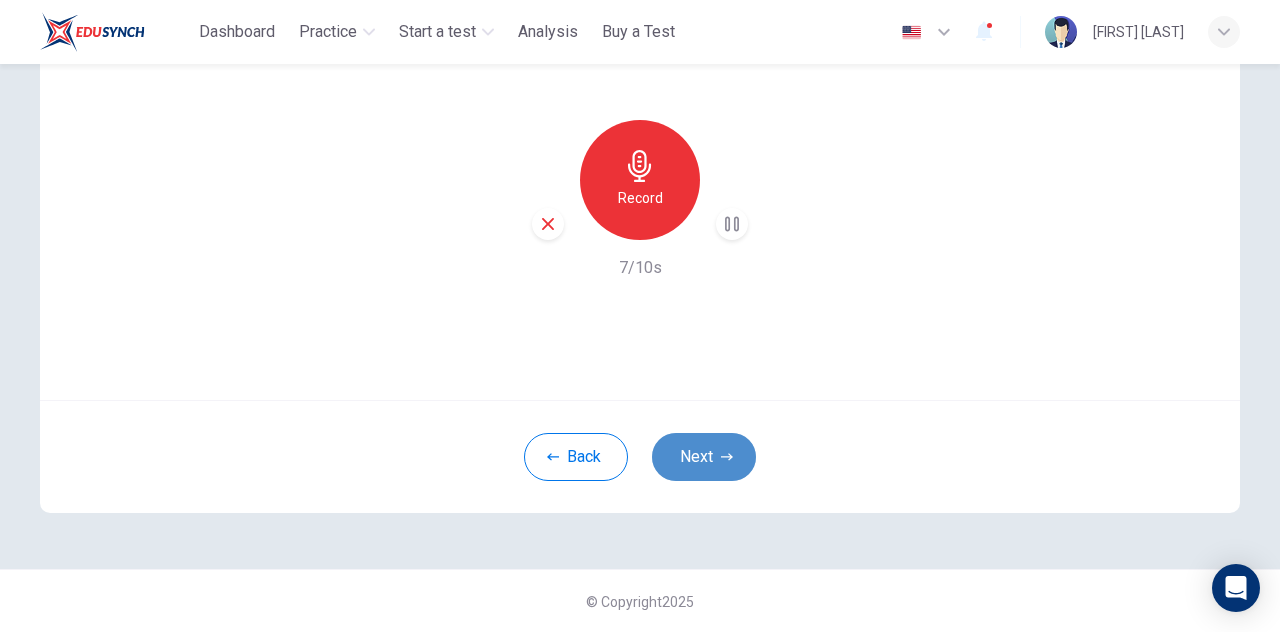 click on "Next" at bounding box center (704, 457) 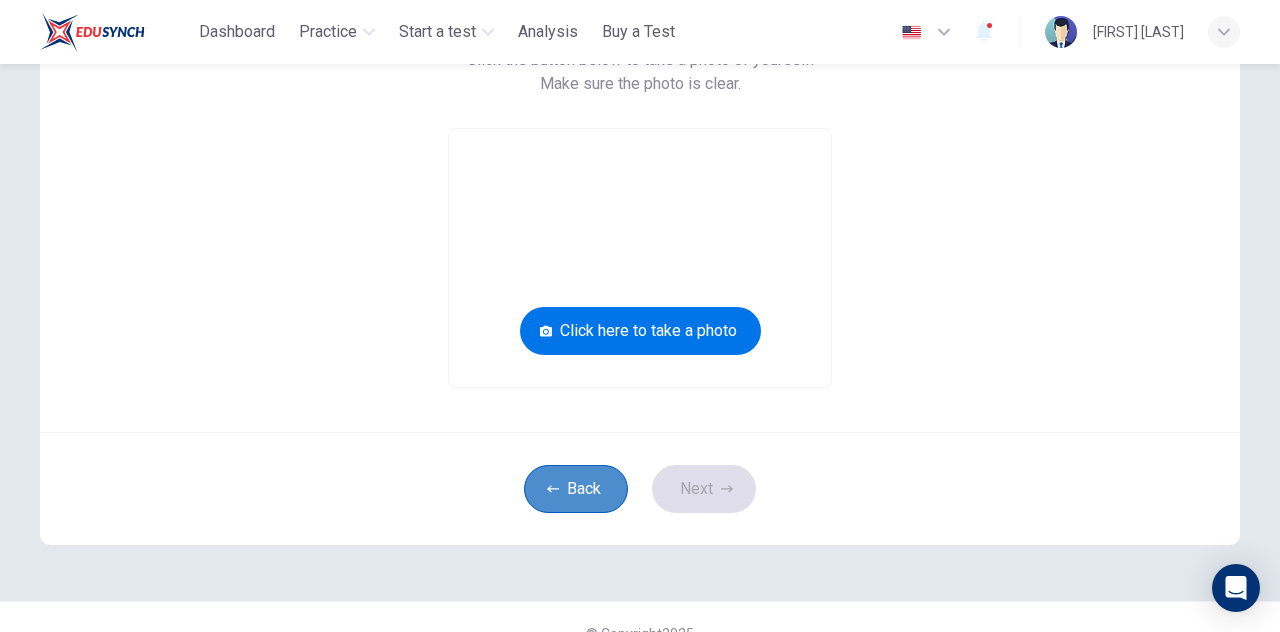 click on "Back" at bounding box center (576, 489) 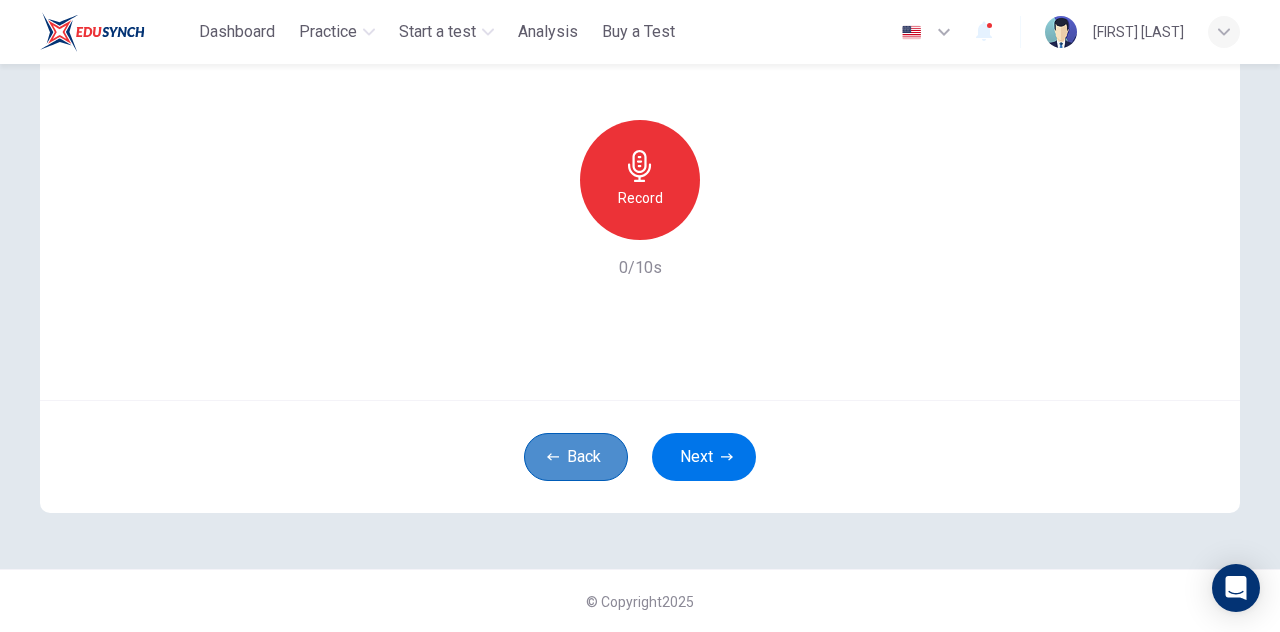 click on "Back" at bounding box center (576, 457) 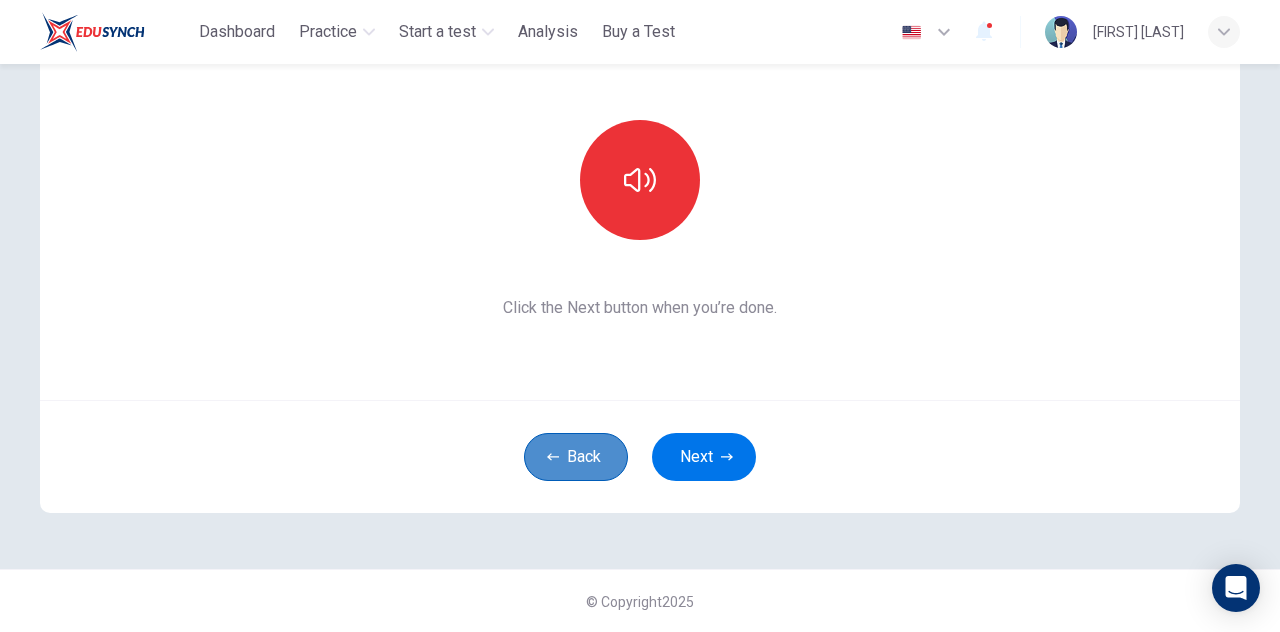 click on "Back" at bounding box center (576, 457) 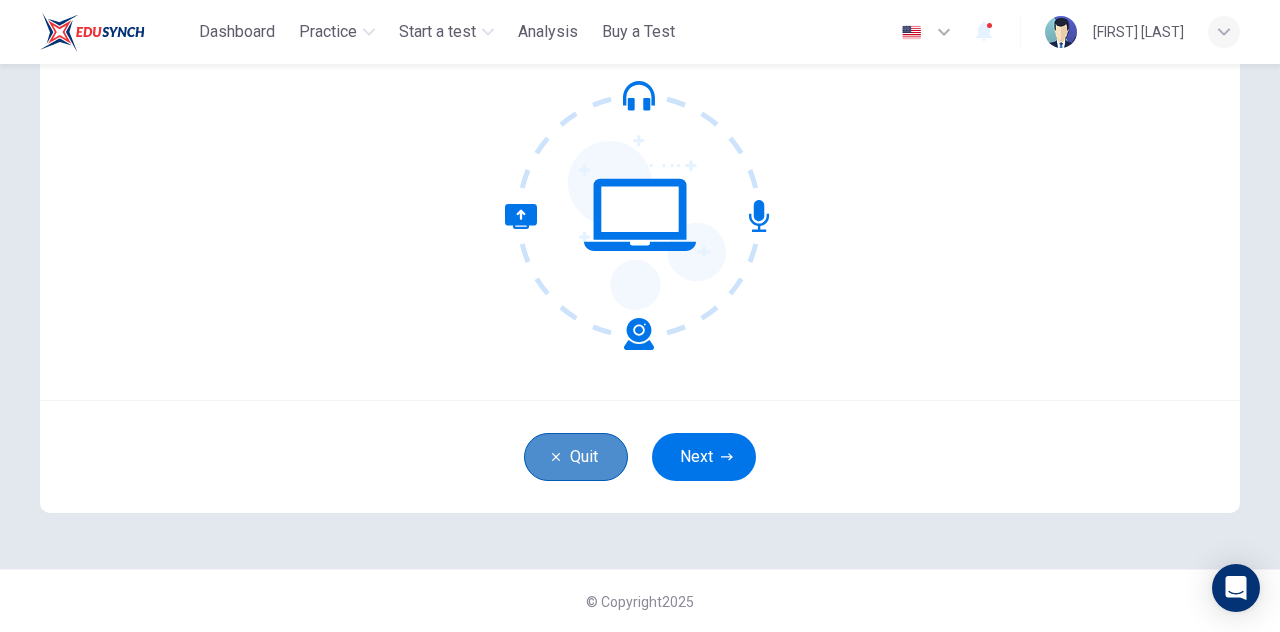 click on "Quit" at bounding box center [576, 457] 